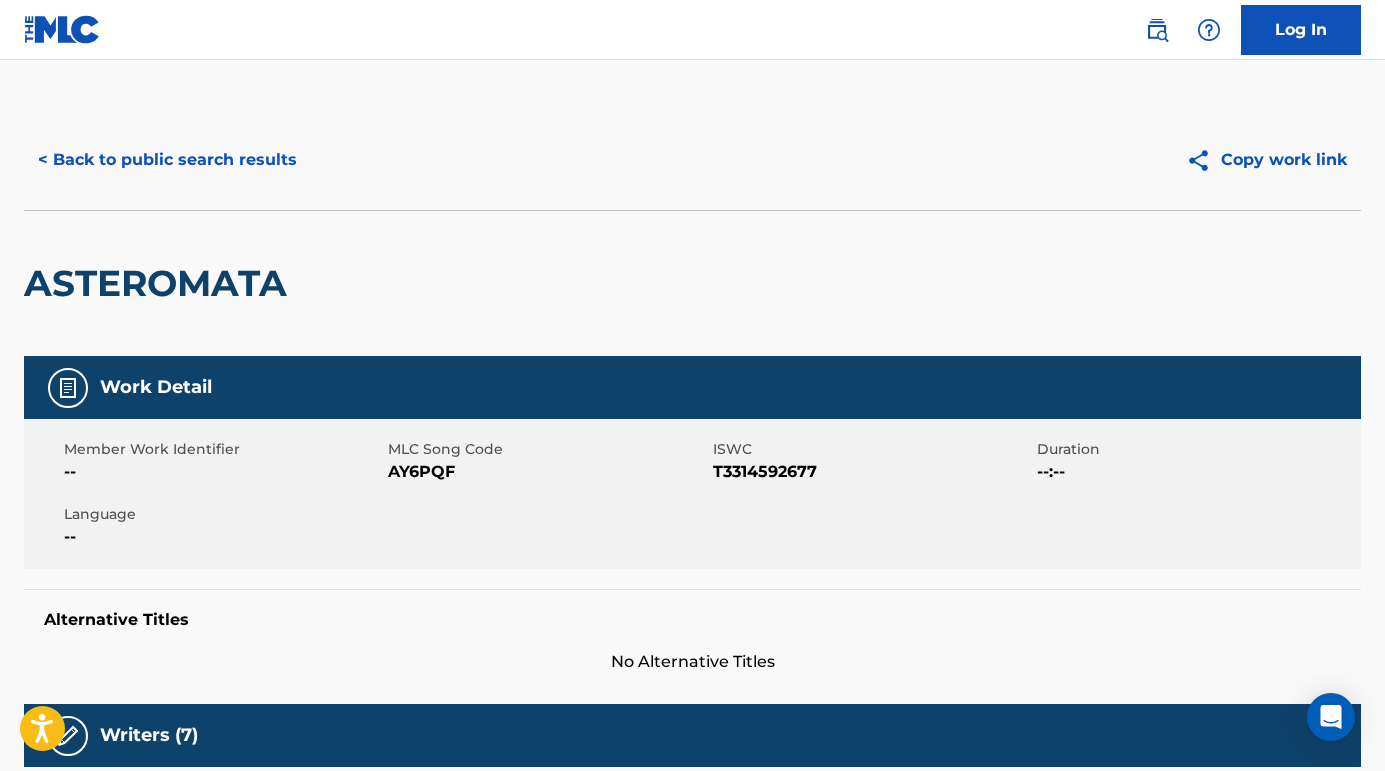 scroll, scrollTop: -1, scrollLeft: 0, axis: vertical 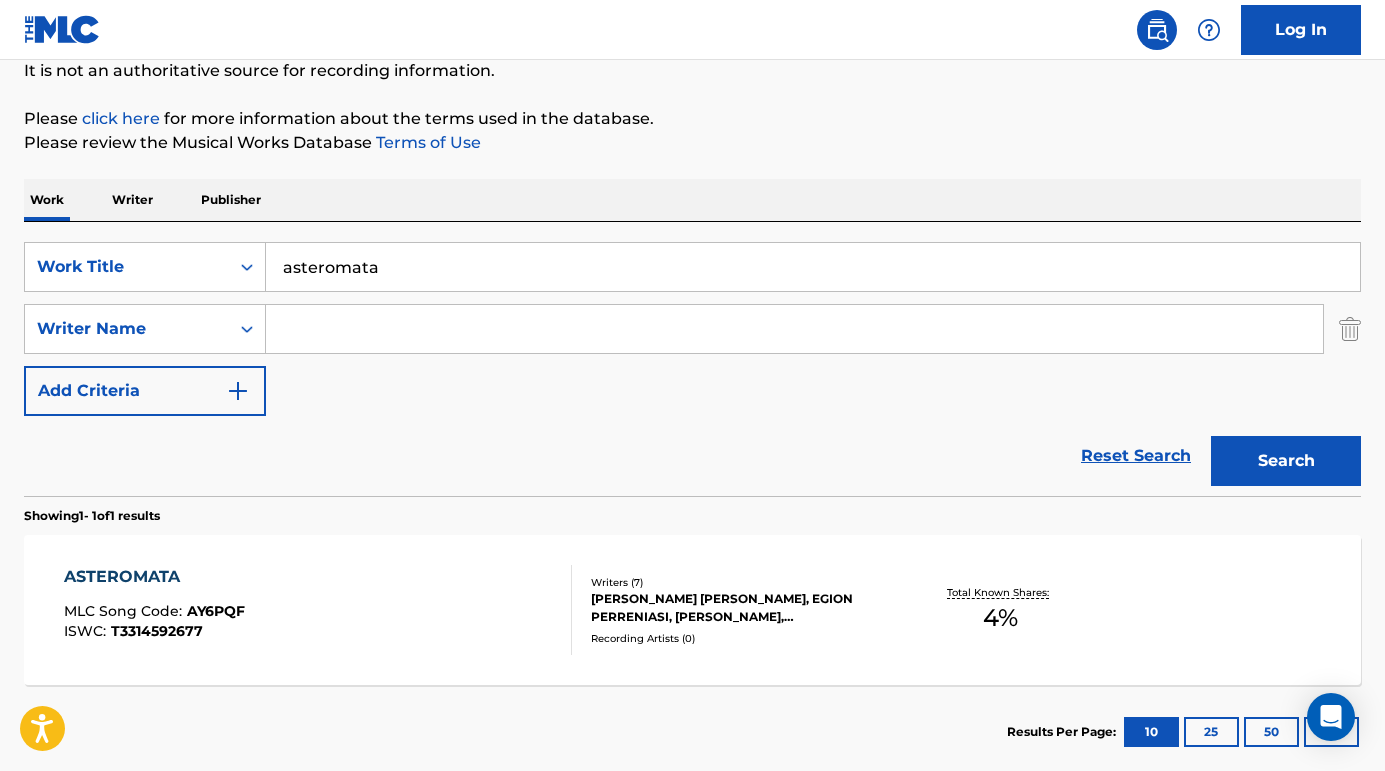 click at bounding box center [794, 329] 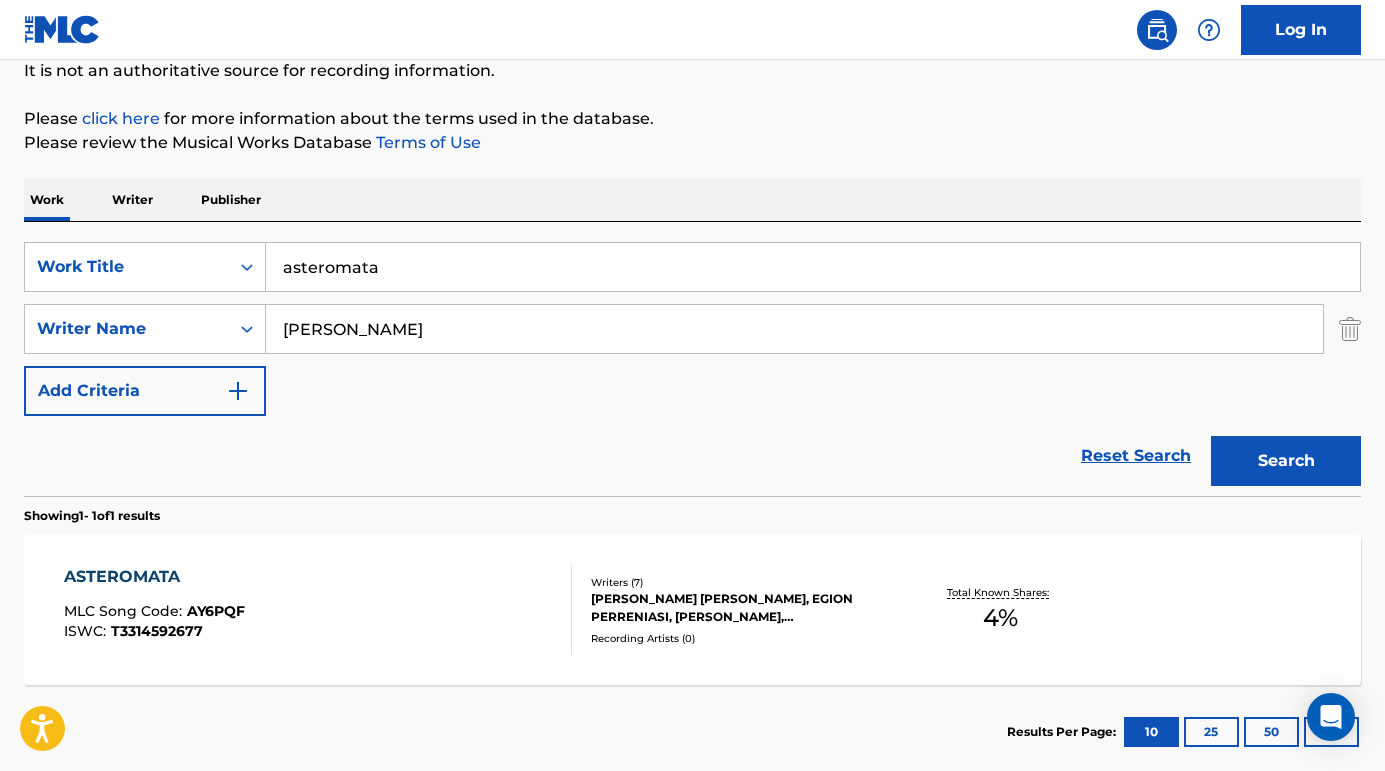 type on "BOBBY LOVELACE" 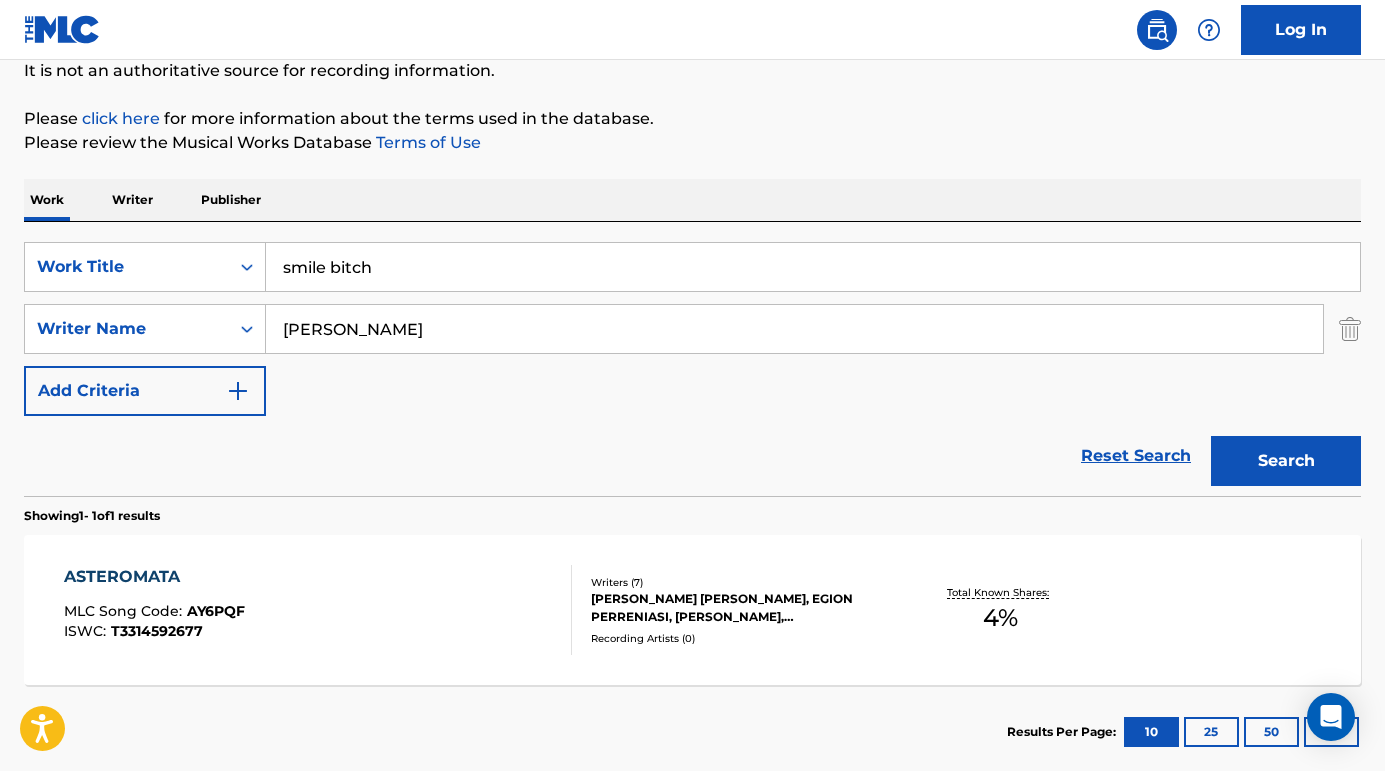 type on "smile bitch" 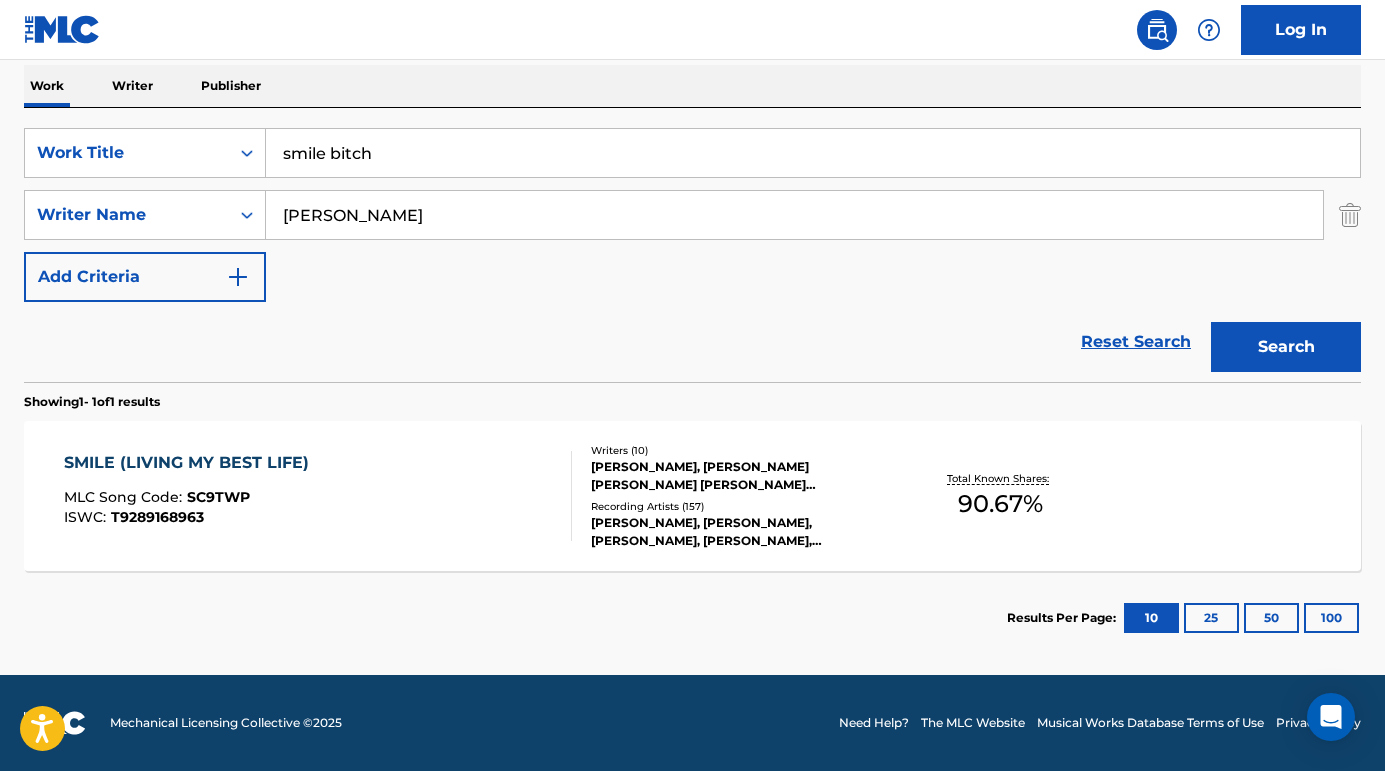 scroll, scrollTop: 317, scrollLeft: 0, axis: vertical 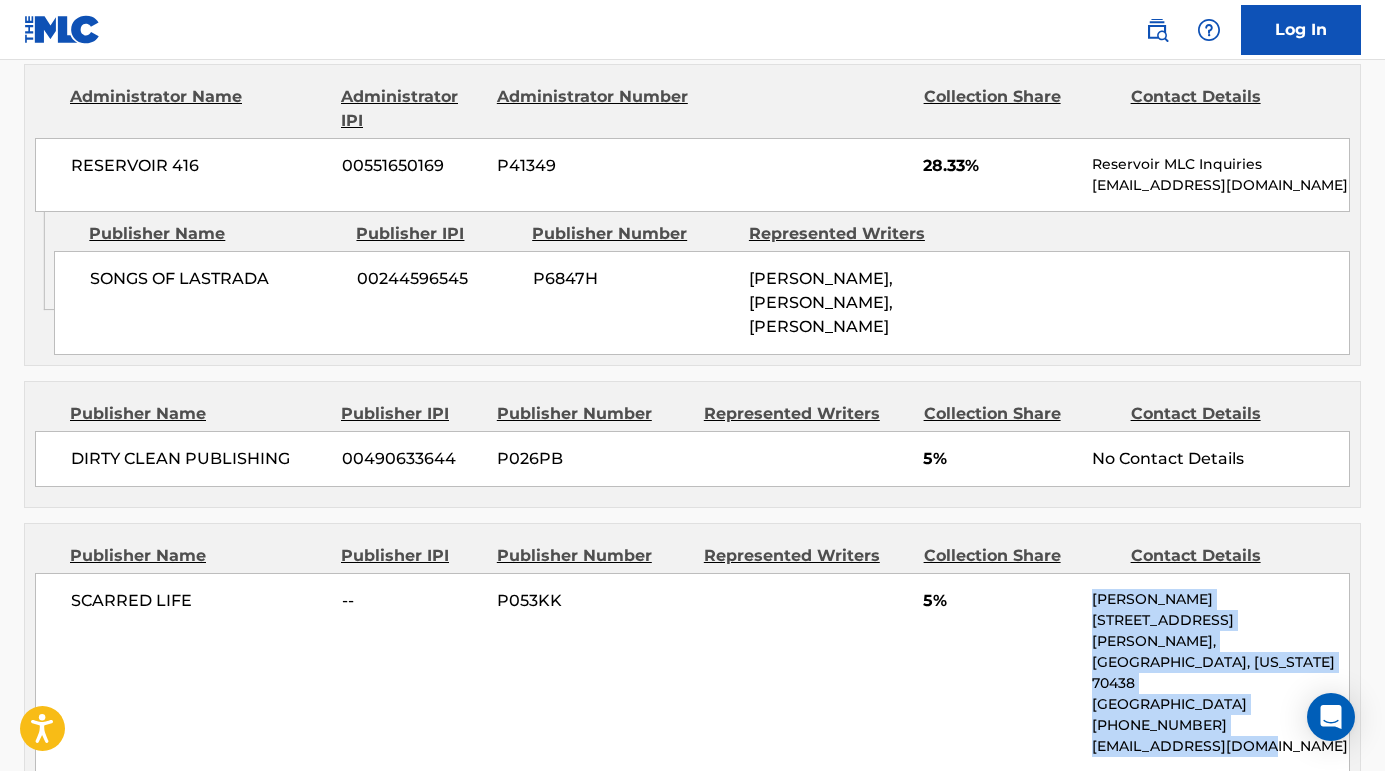 drag, startPoint x: 1097, startPoint y: 570, endPoint x: 1280, endPoint y: 677, distance: 211.98586 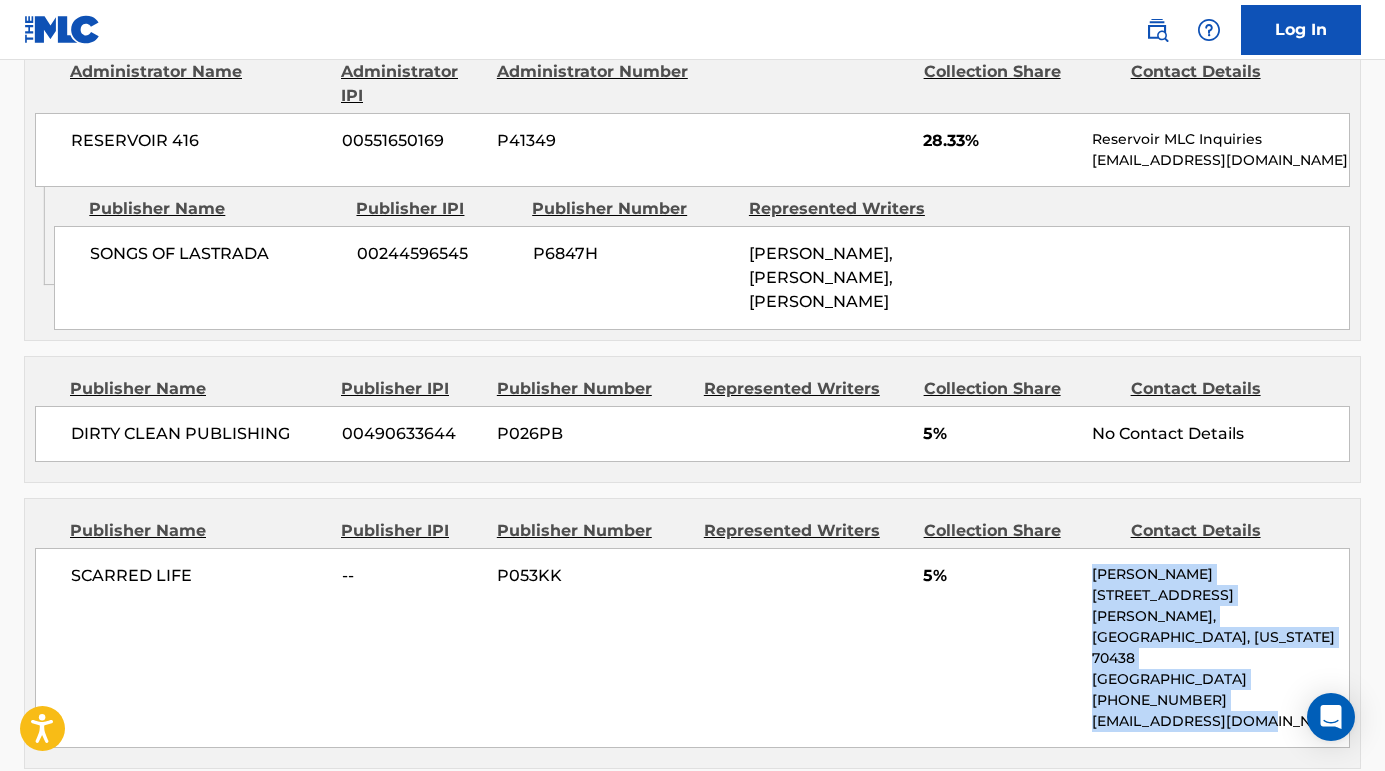 scroll, scrollTop: 1628, scrollLeft: 0, axis: vertical 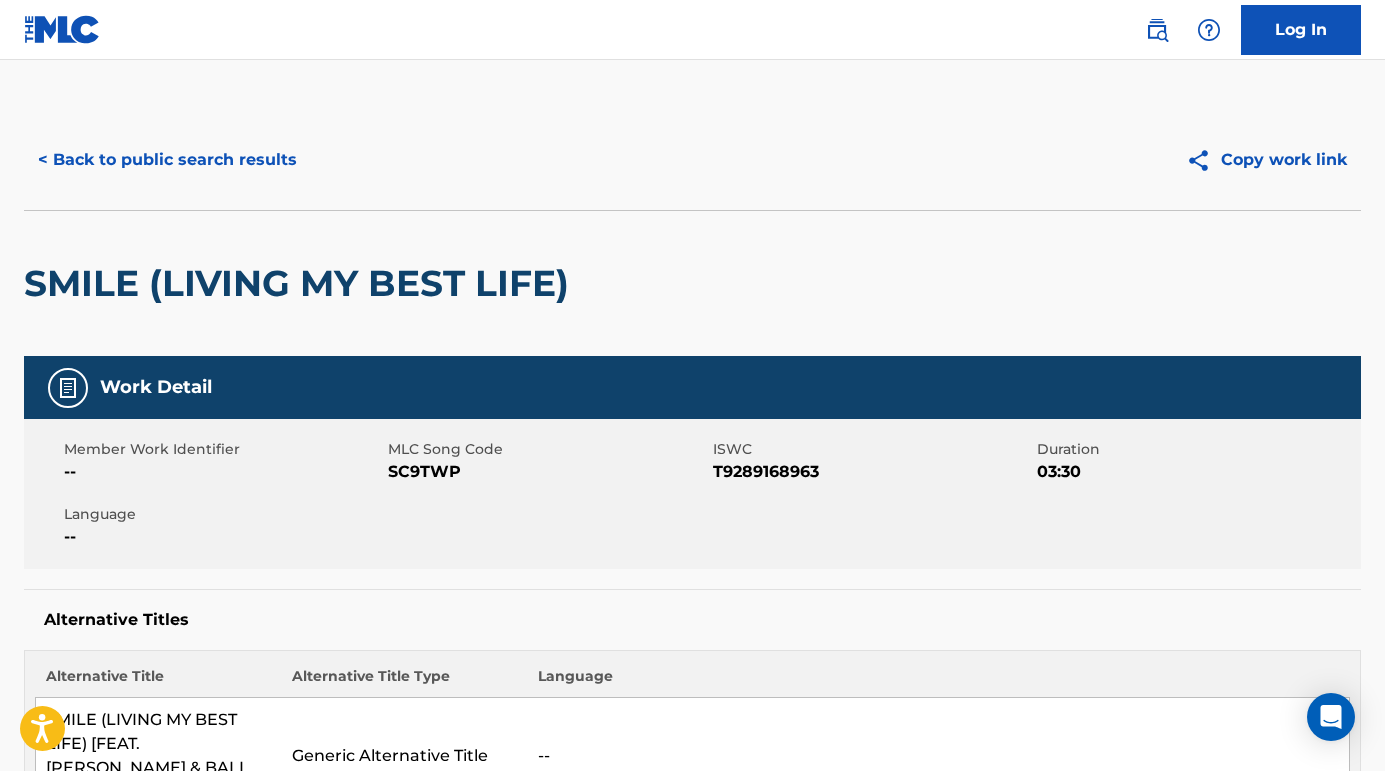 click on "< Back to public search results" at bounding box center (167, 160) 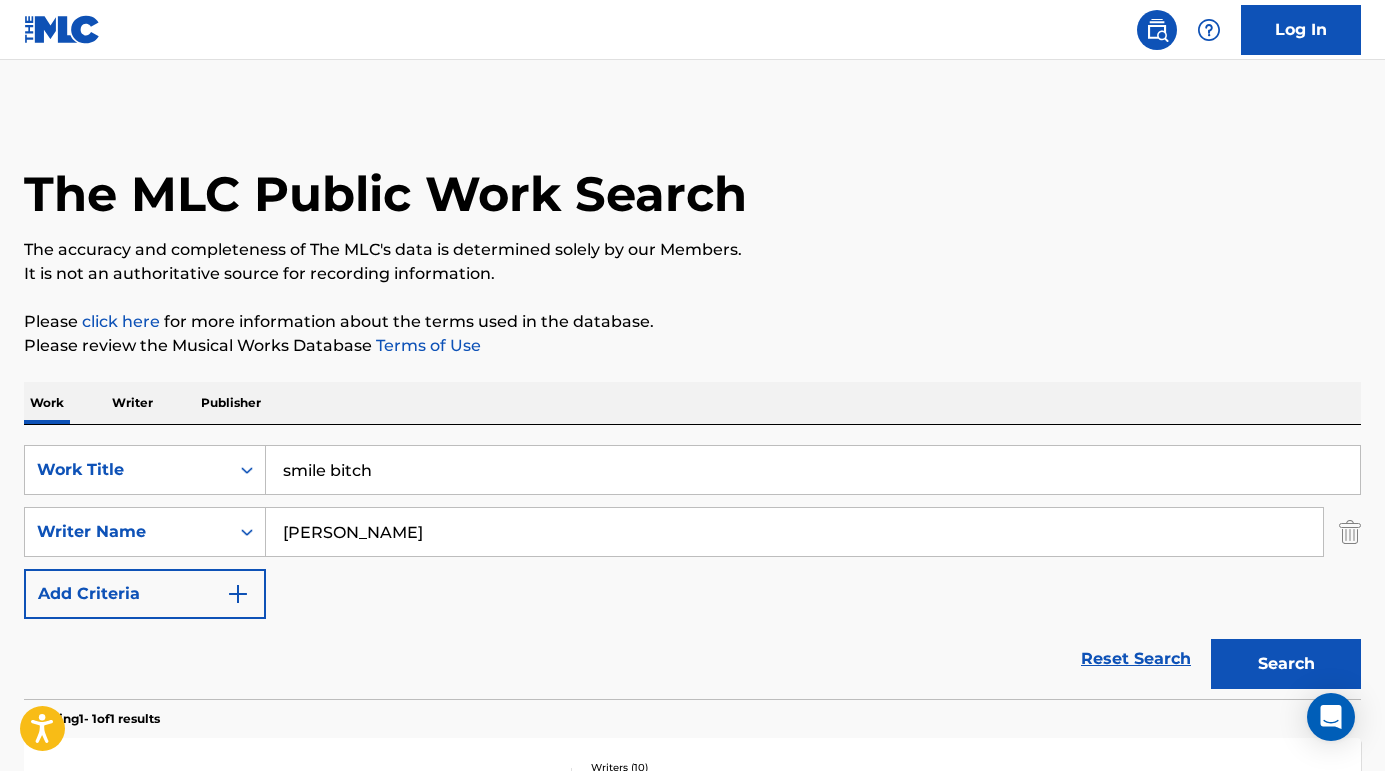 drag, startPoint x: 465, startPoint y: 337, endPoint x: 414, endPoint y: 337, distance: 51 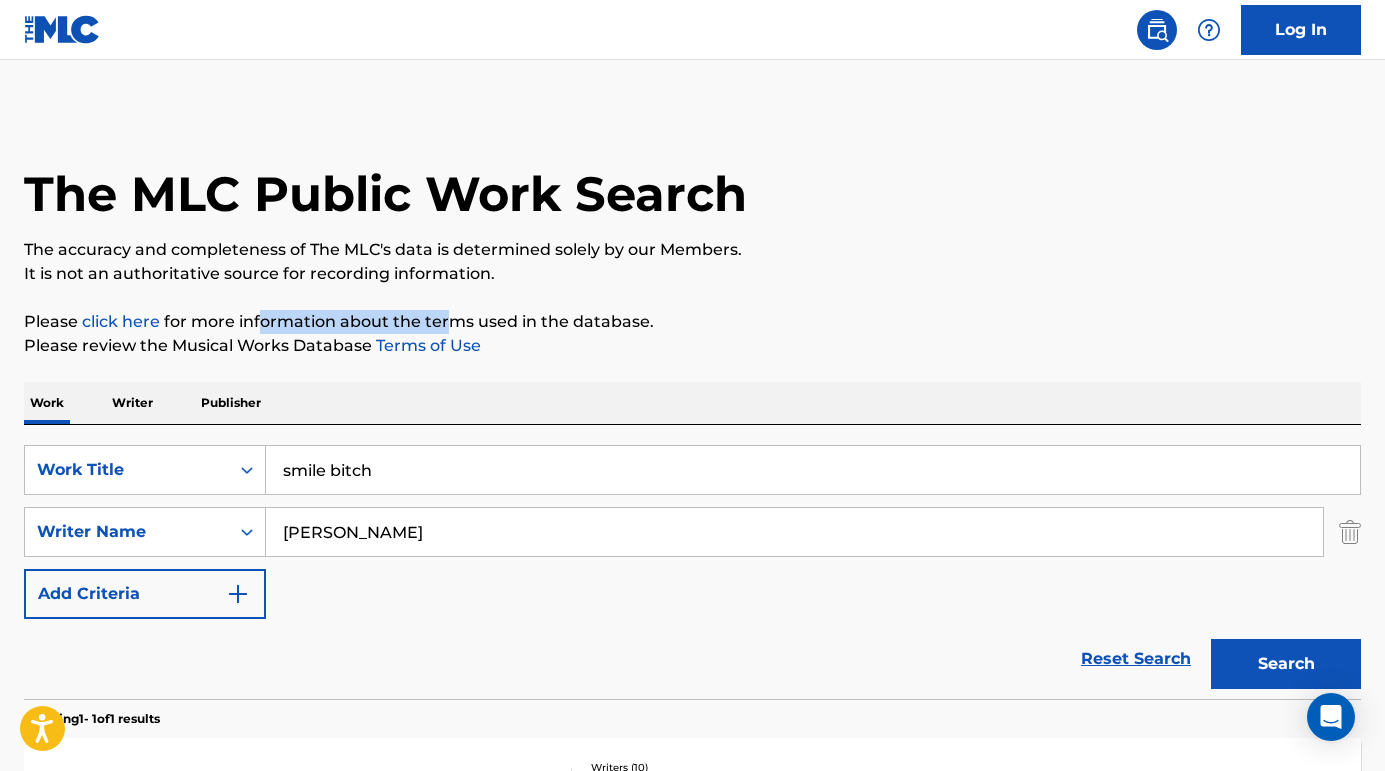 drag, startPoint x: 442, startPoint y: 330, endPoint x: 257, endPoint y: 318, distance: 185.38878 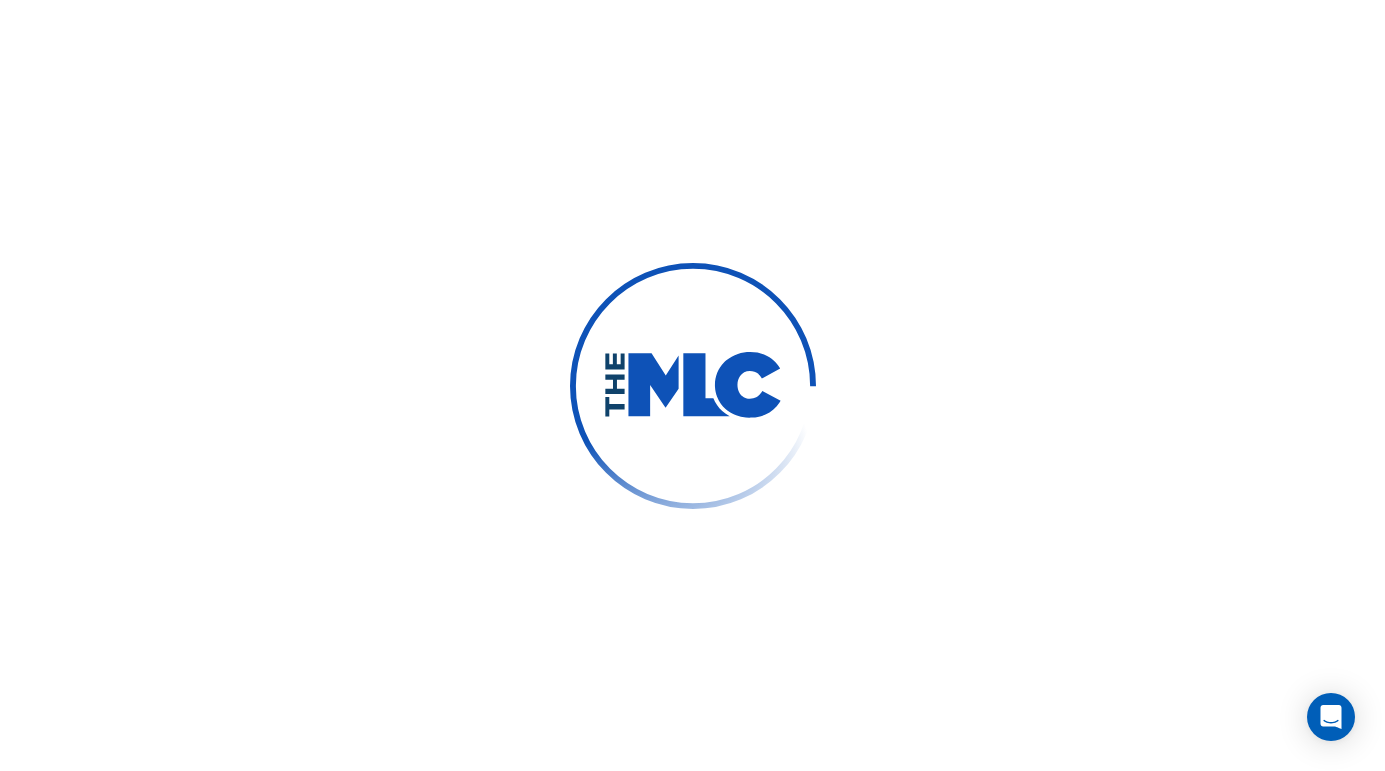 scroll, scrollTop: 0, scrollLeft: 0, axis: both 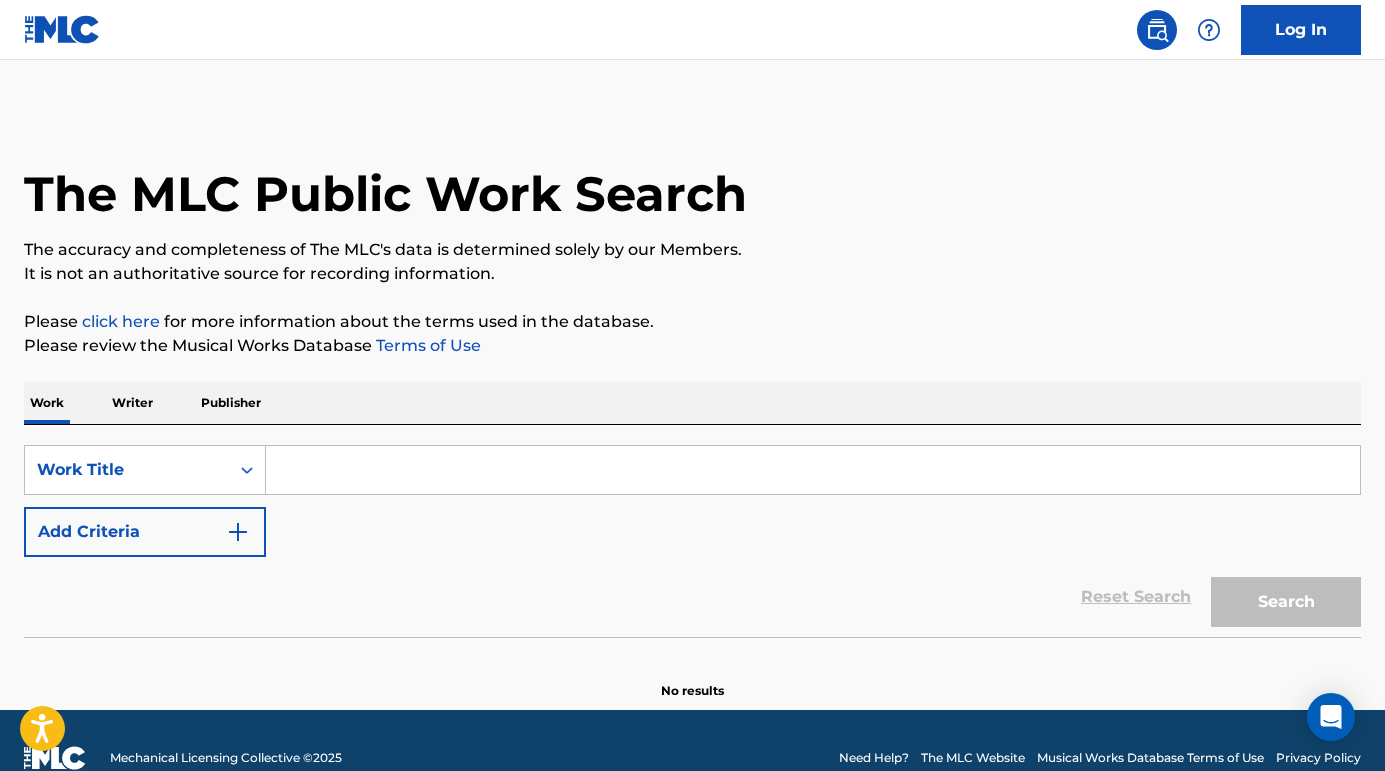 click on "Add Criteria" at bounding box center (145, 532) 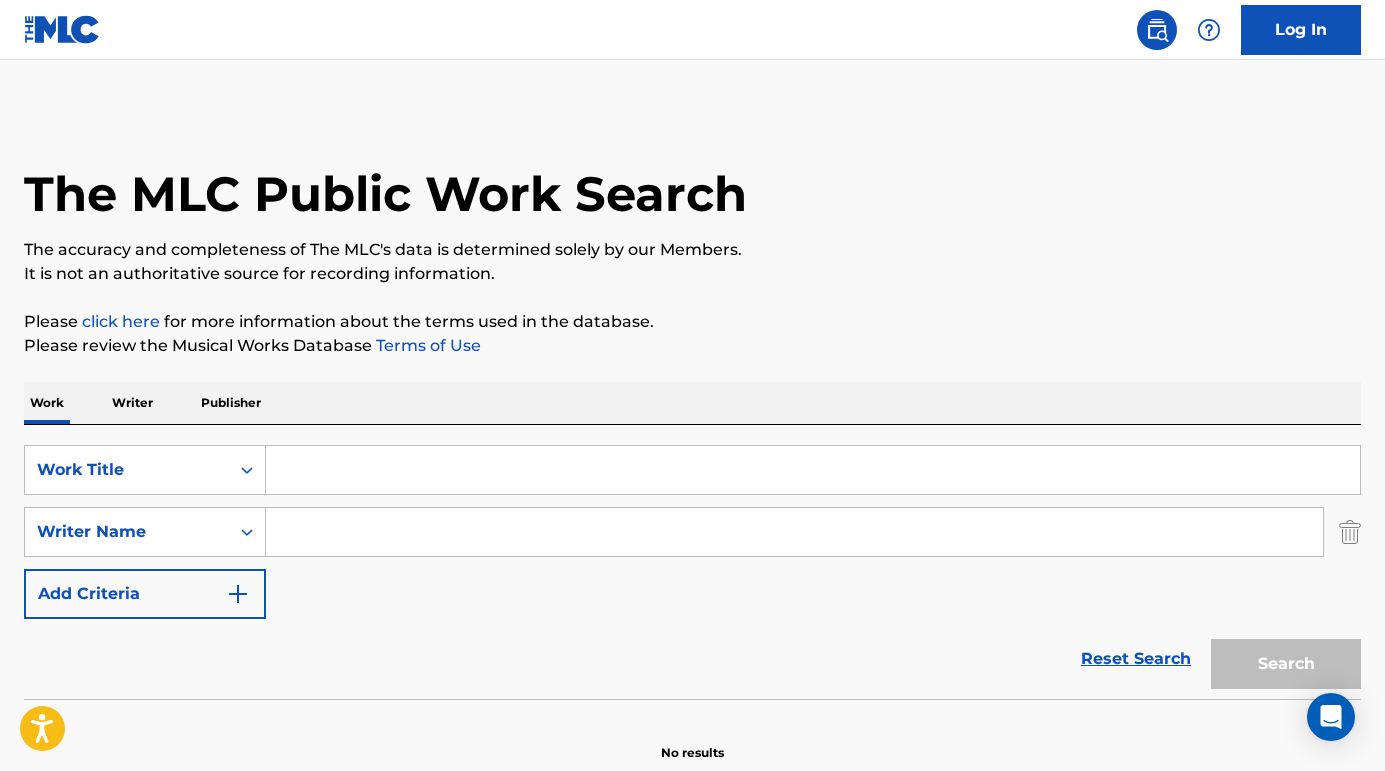 click at bounding box center (794, 532) 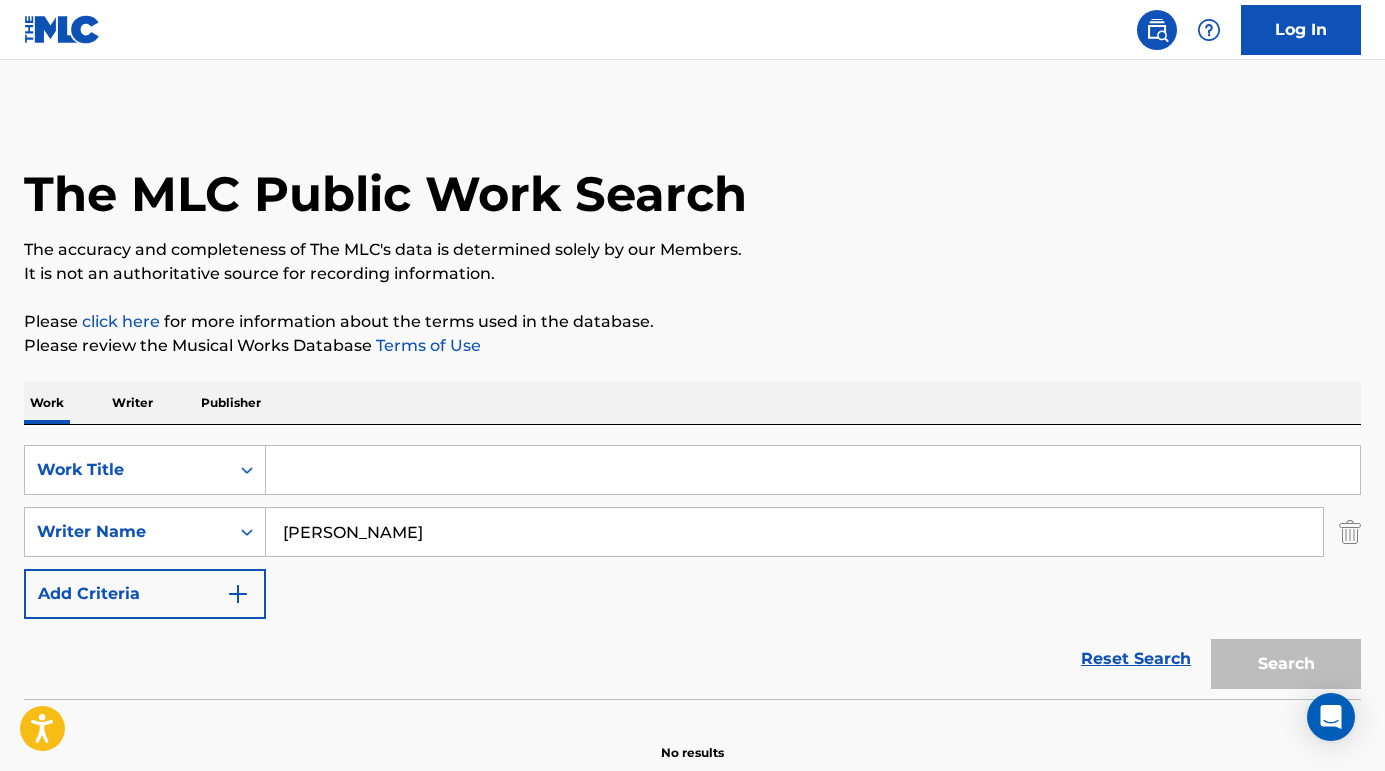type on "Adam Schmalholz" 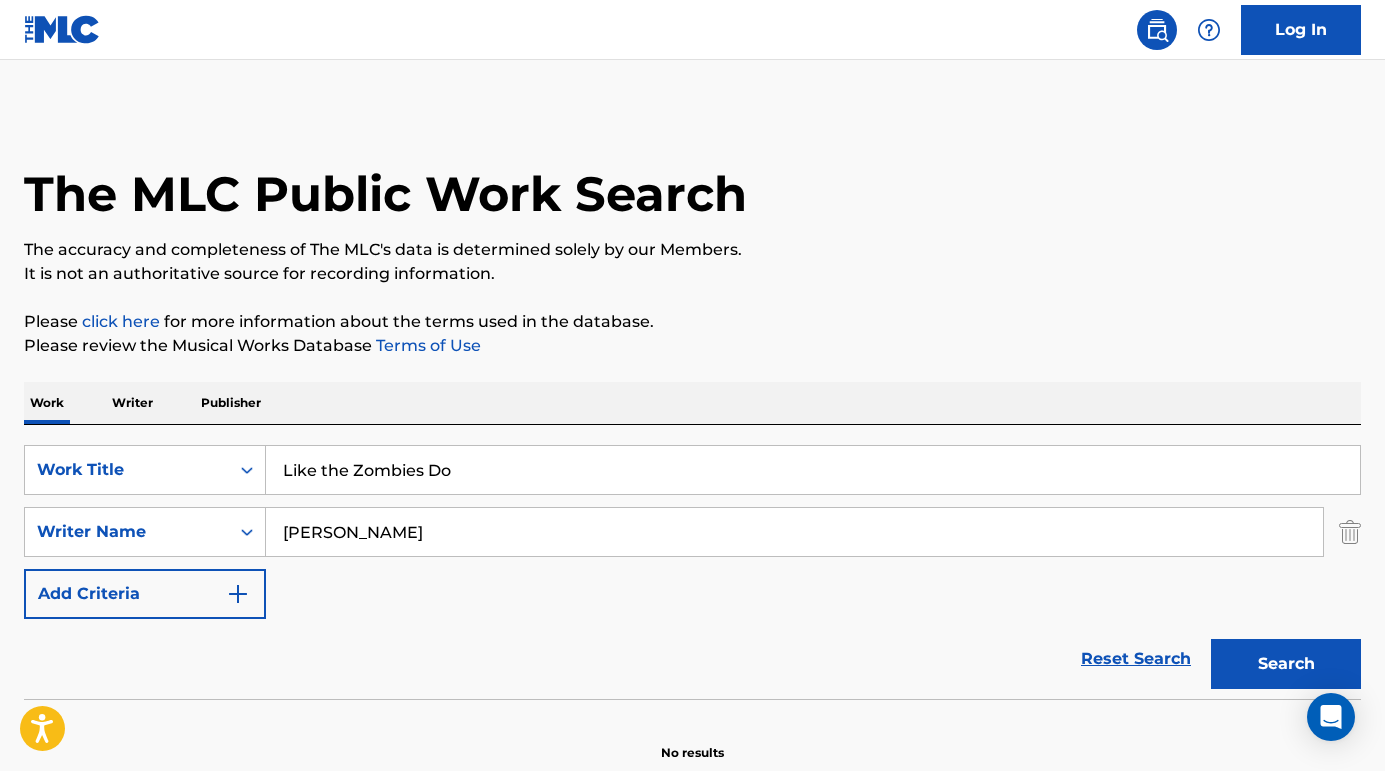 type on "Like the Zombies Do" 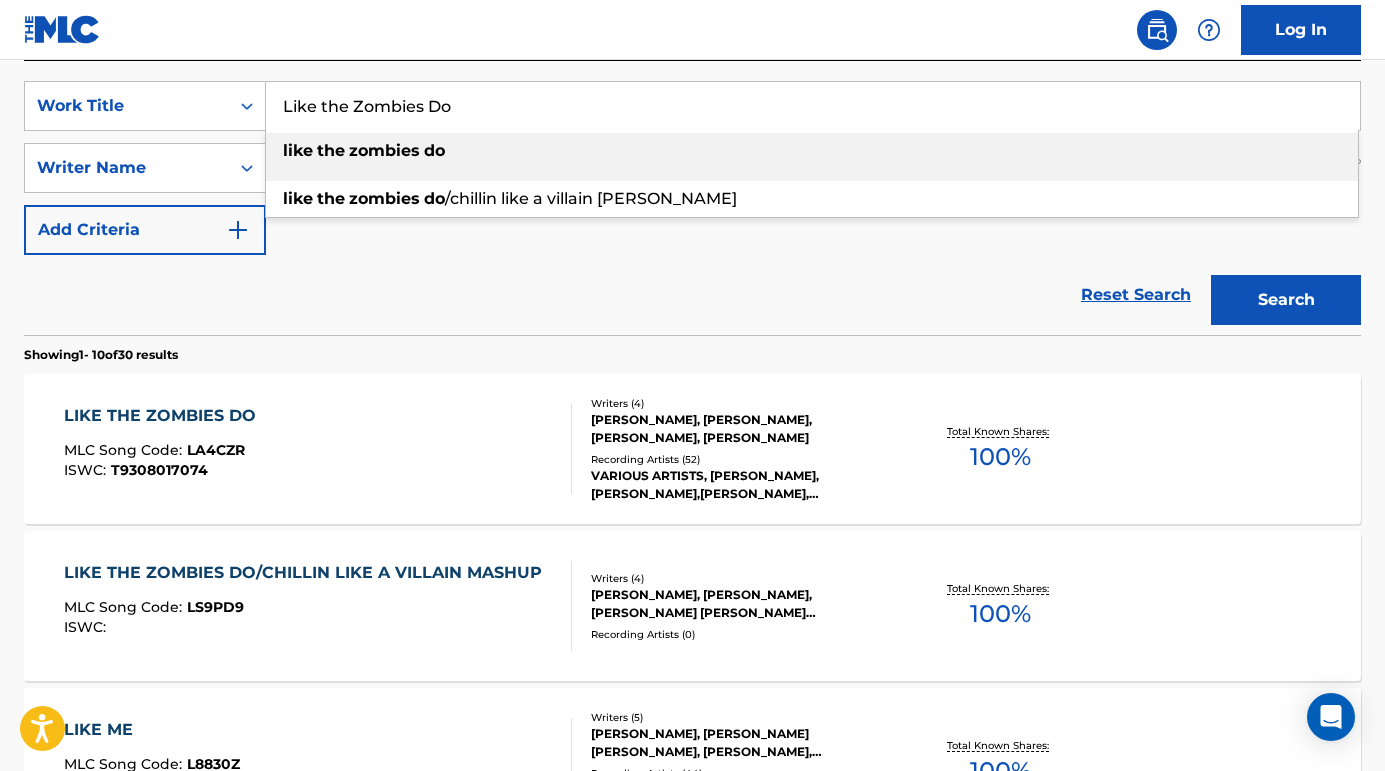 scroll, scrollTop: 408, scrollLeft: 0, axis: vertical 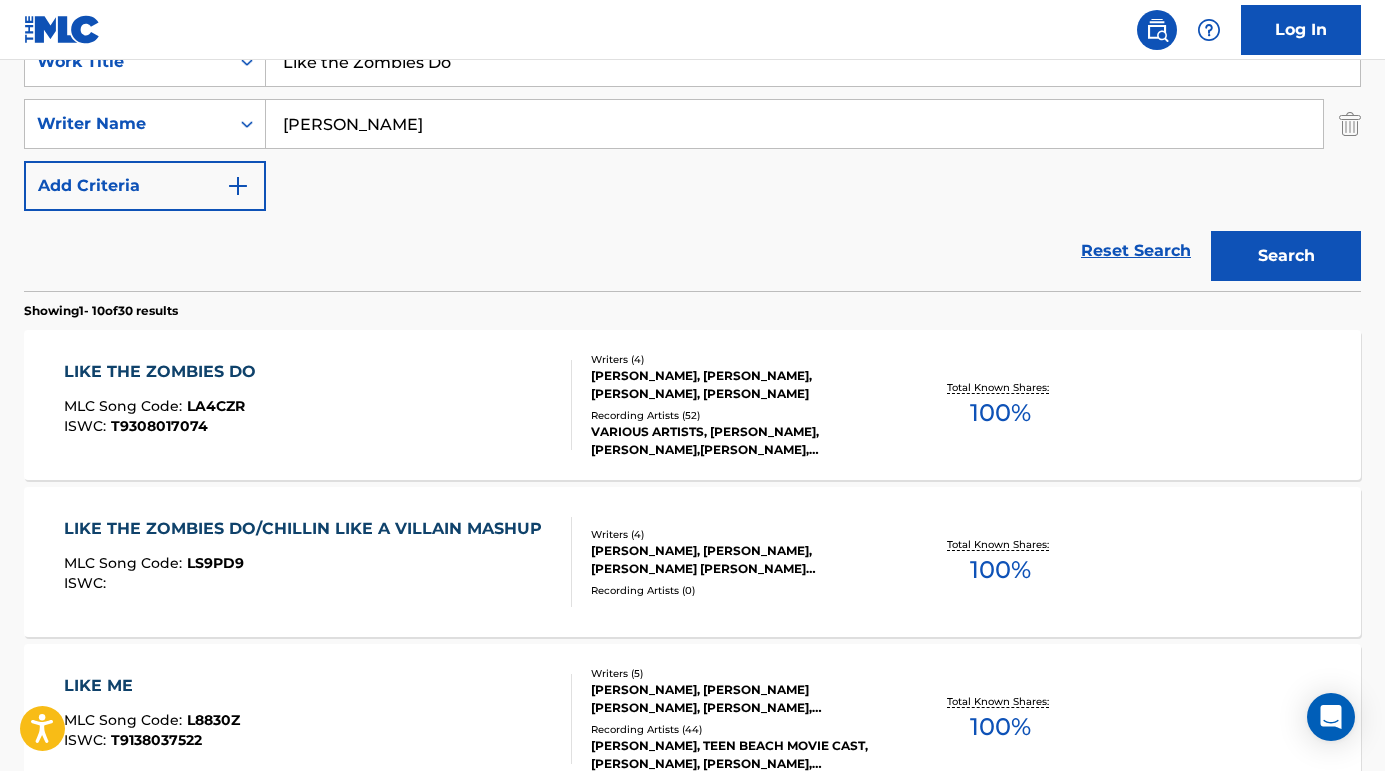 click on "LIKE THE ZOMBIES DO" at bounding box center (165, 372) 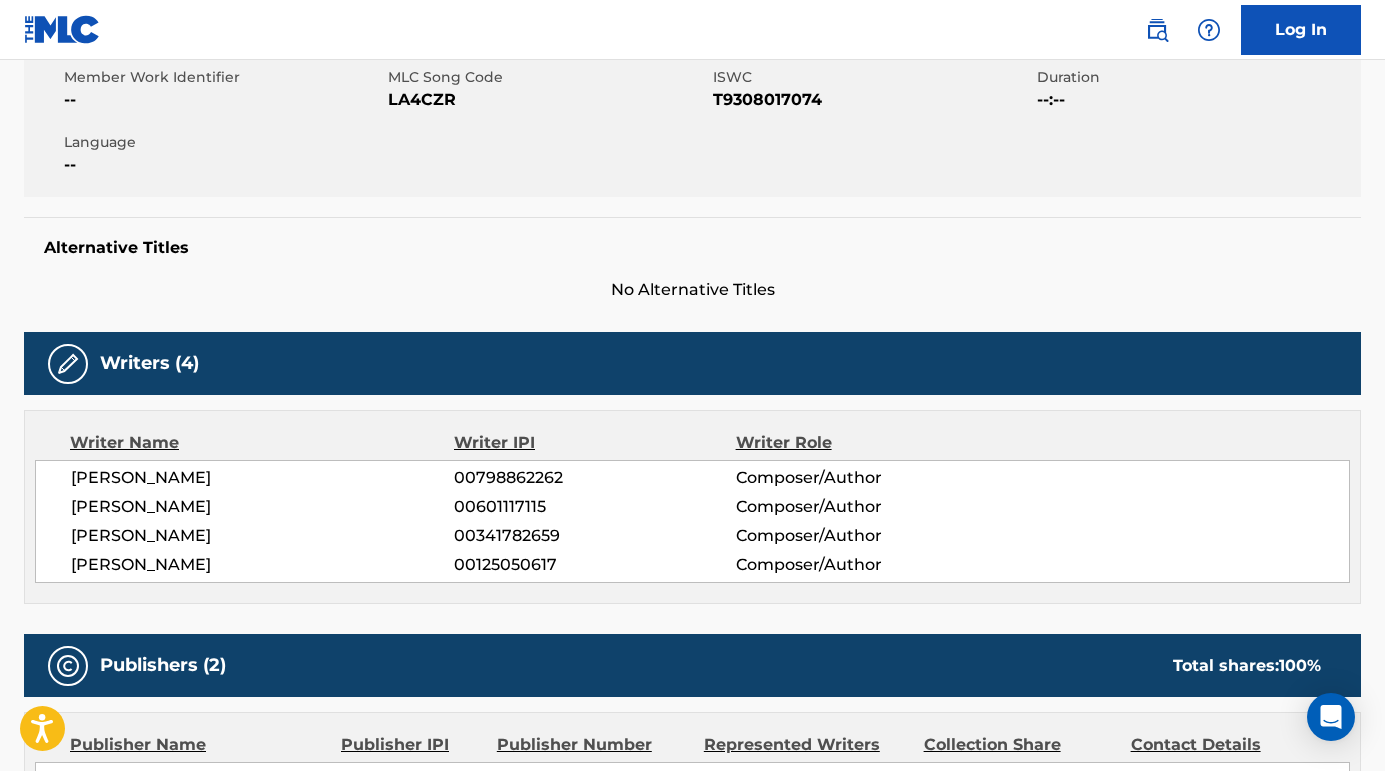 scroll, scrollTop: 577, scrollLeft: 0, axis: vertical 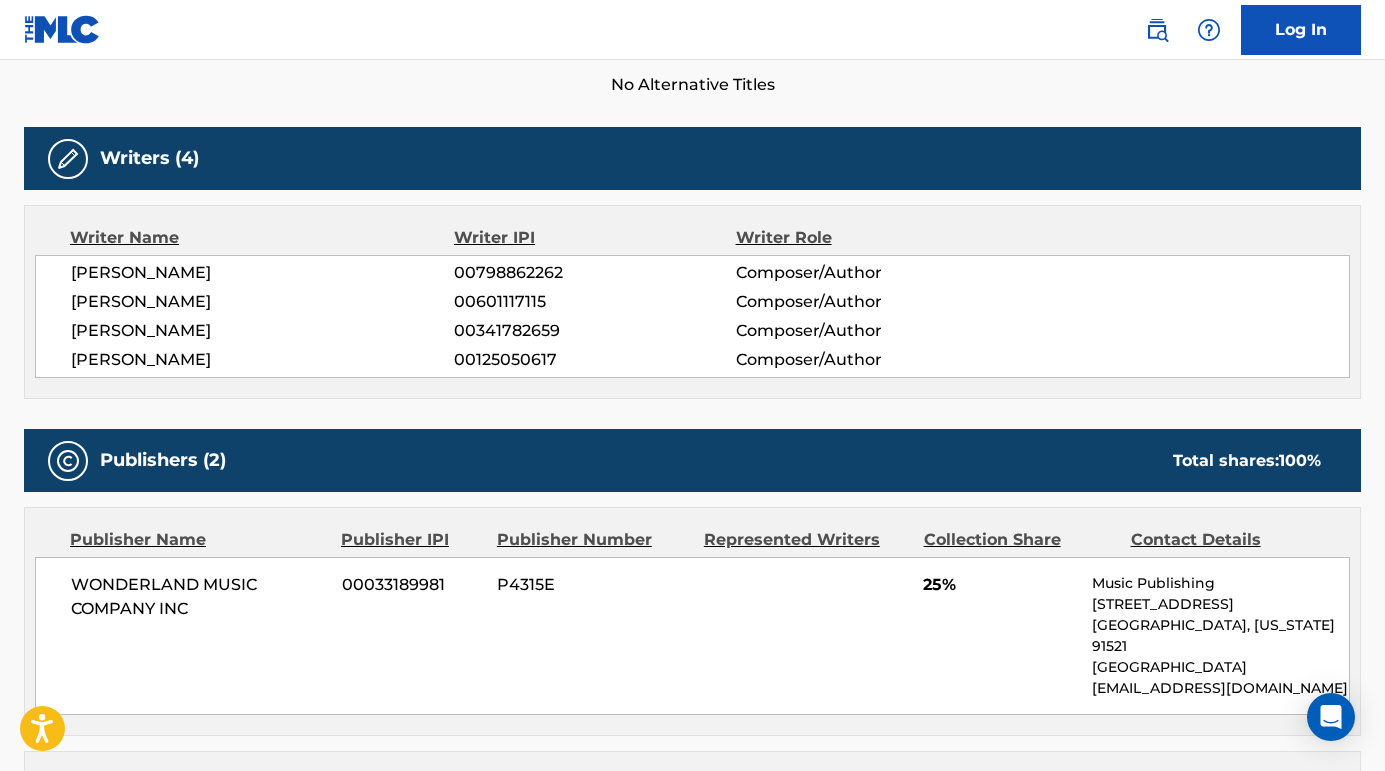 drag, startPoint x: 72, startPoint y: 274, endPoint x: 304, endPoint y: 284, distance: 232.21542 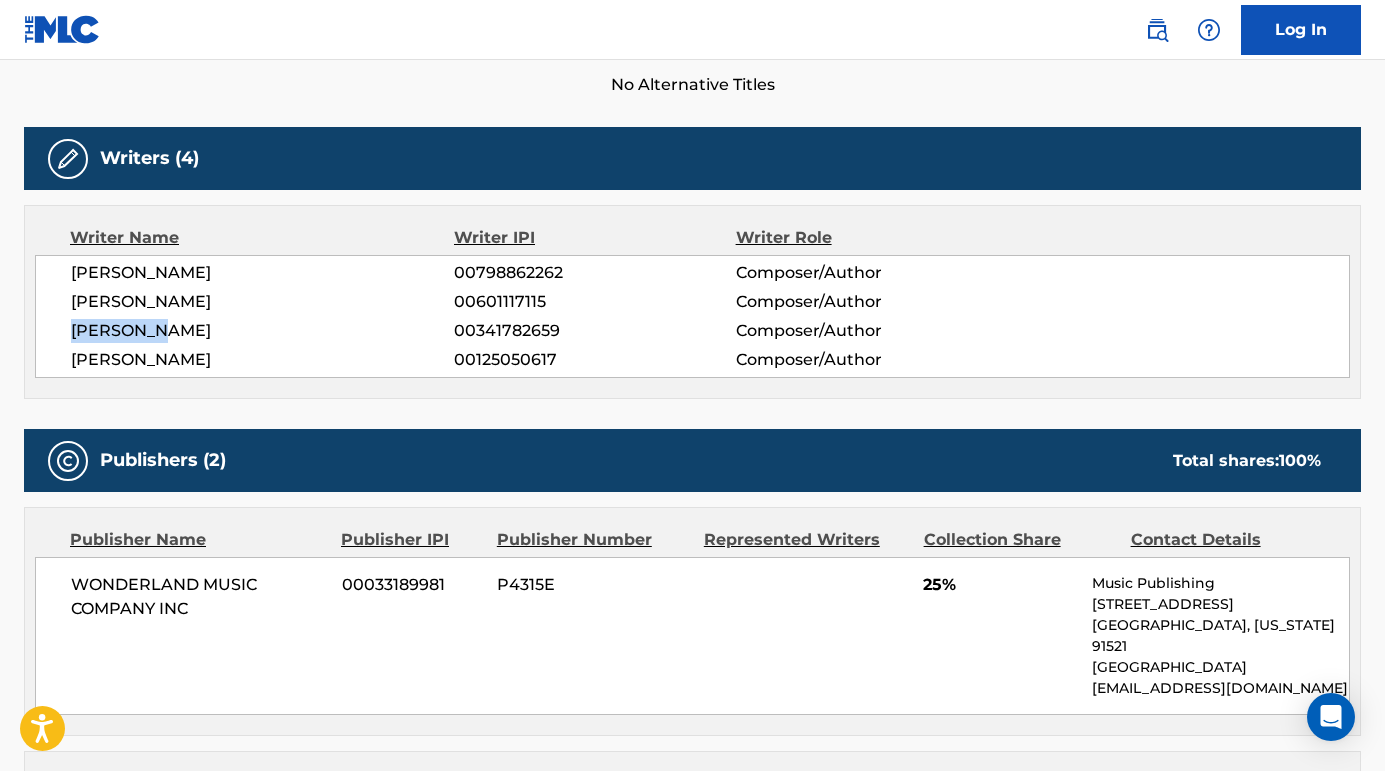 drag, startPoint x: 68, startPoint y: 332, endPoint x: 164, endPoint y: 327, distance: 96.13012 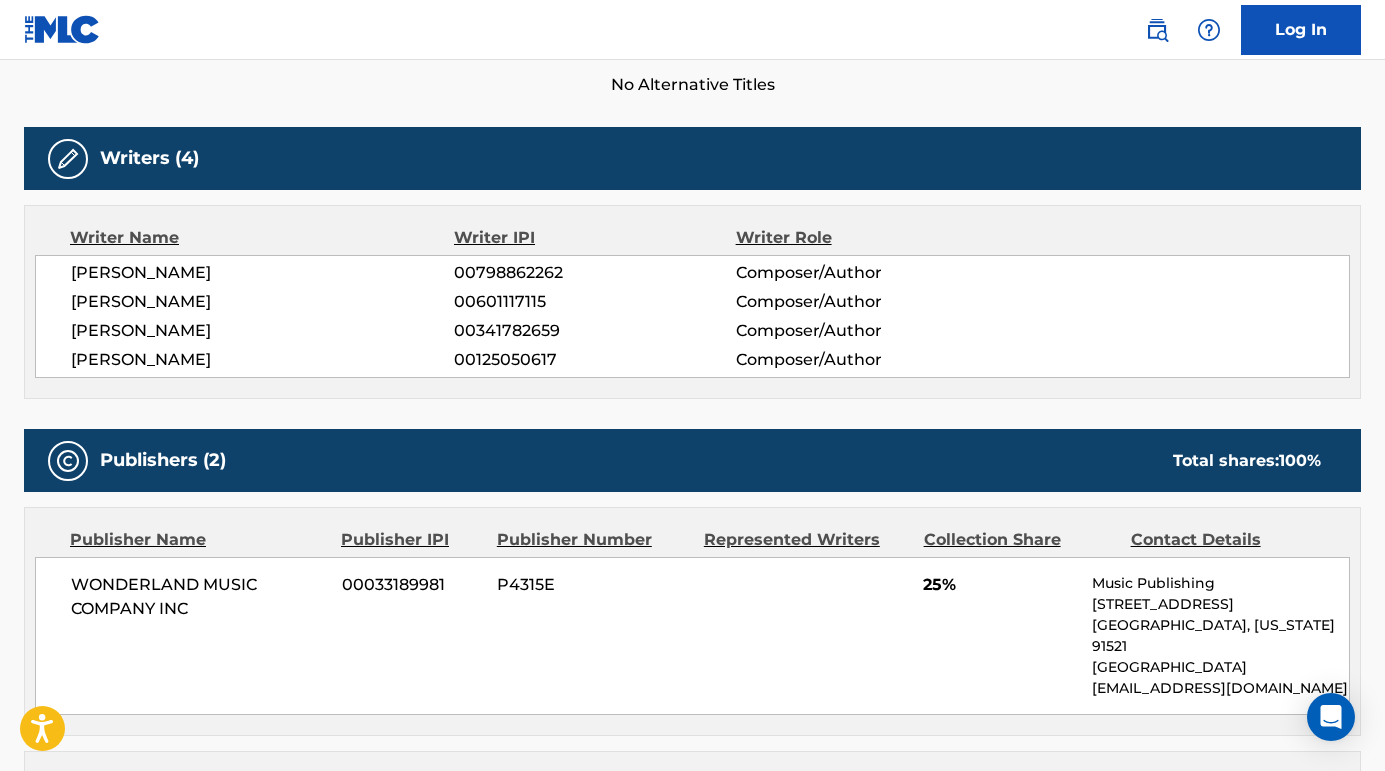 click on "Log In" at bounding box center (692, 30) 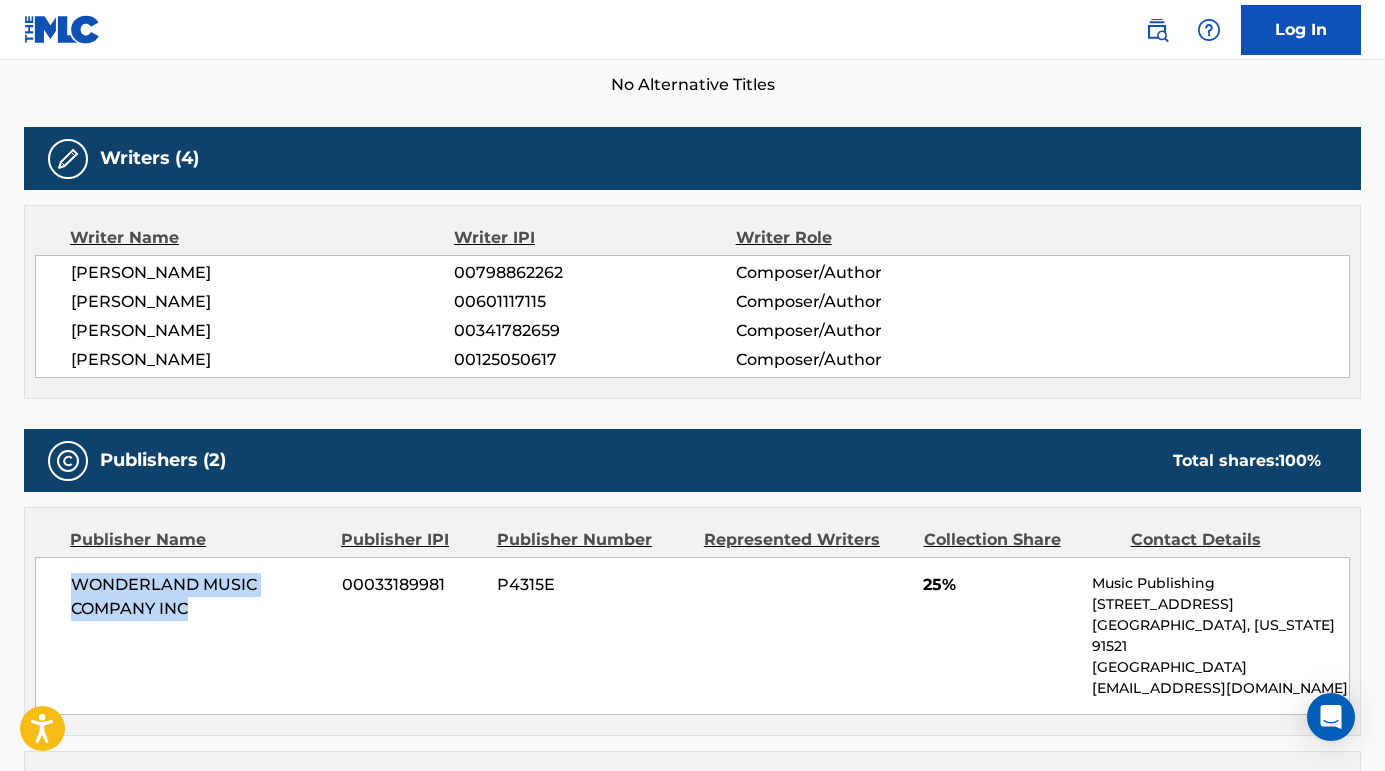 drag, startPoint x: 74, startPoint y: 578, endPoint x: 262, endPoint y: 596, distance: 188.85974 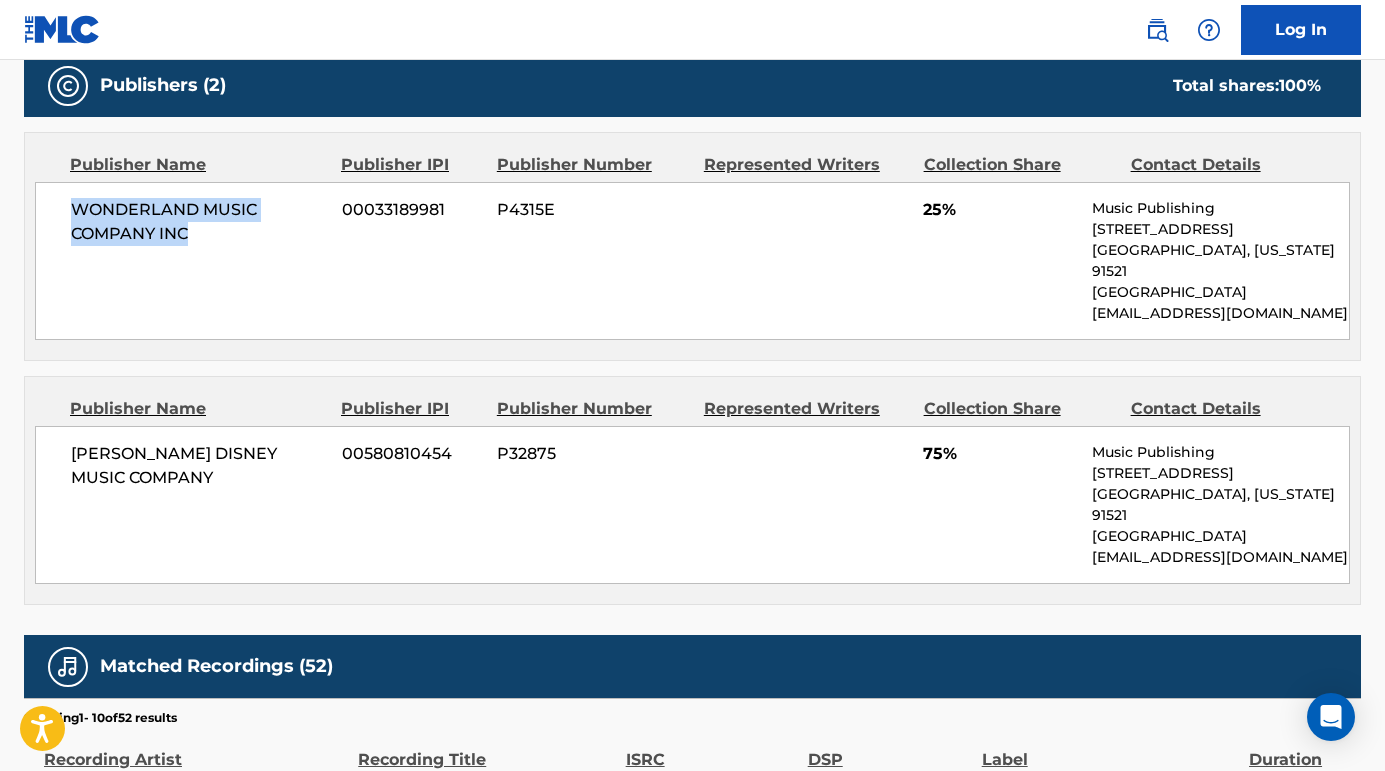 scroll, scrollTop: 1075, scrollLeft: 0, axis: vertical 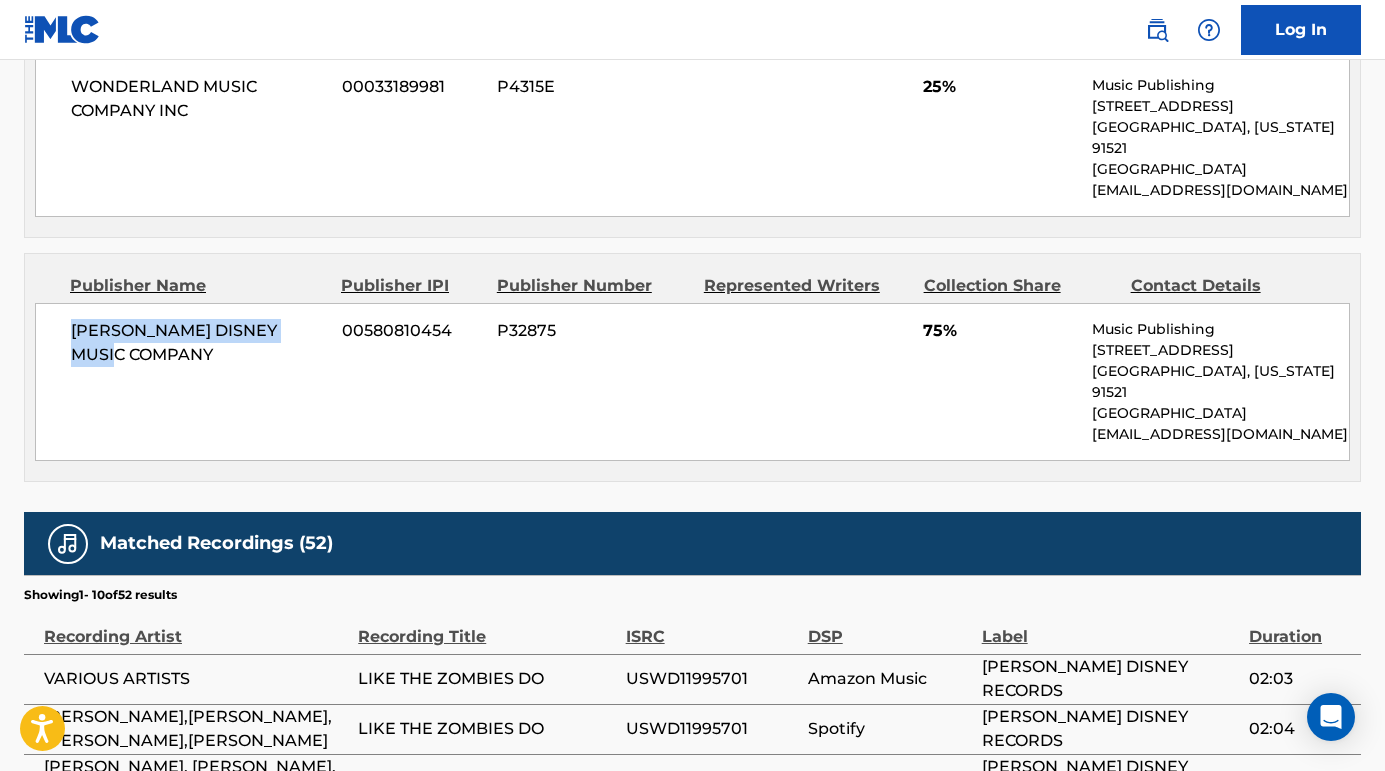 drag, startPoint x: 176, startPoint y: 323, endPoint x: 104, endPoint y: 281, distance: 83.35467 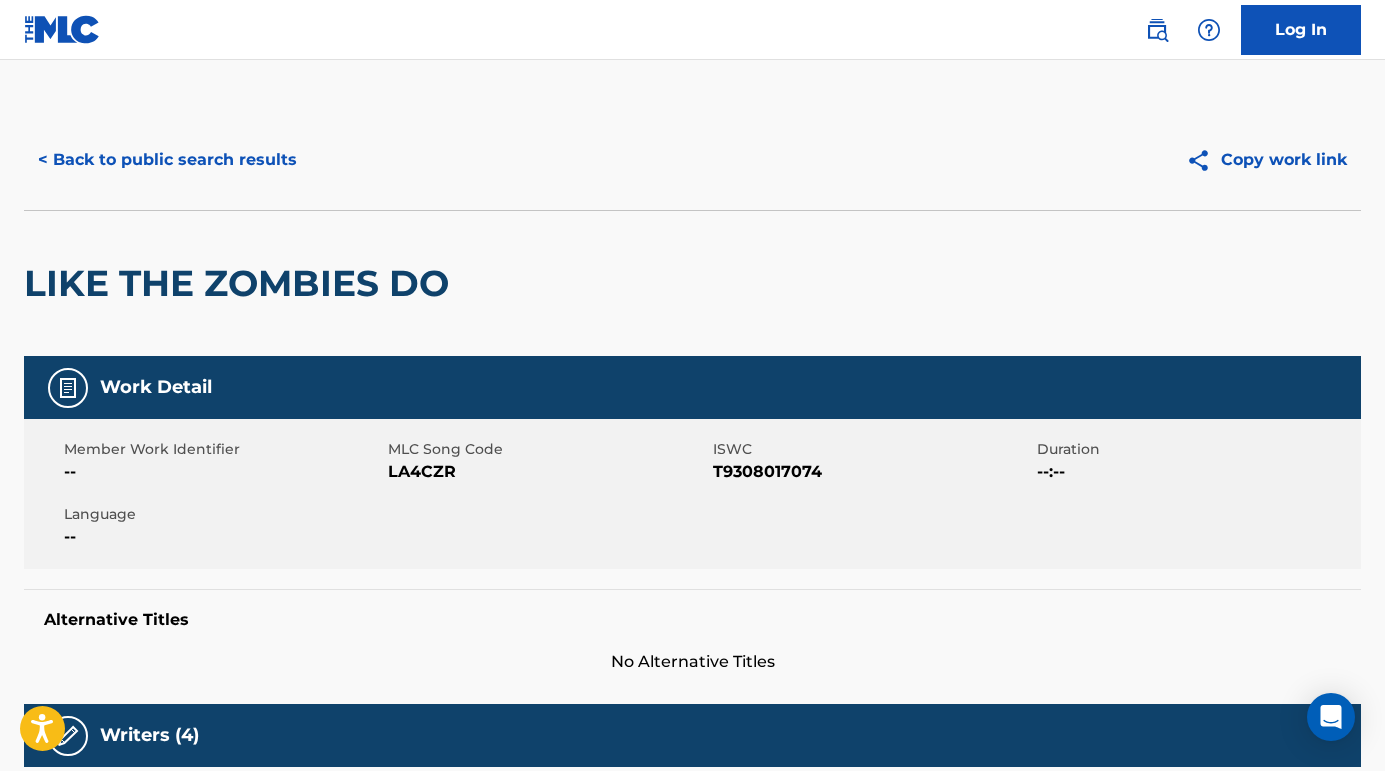 click on "< Back to public search results" at bounding box center (167, 160) 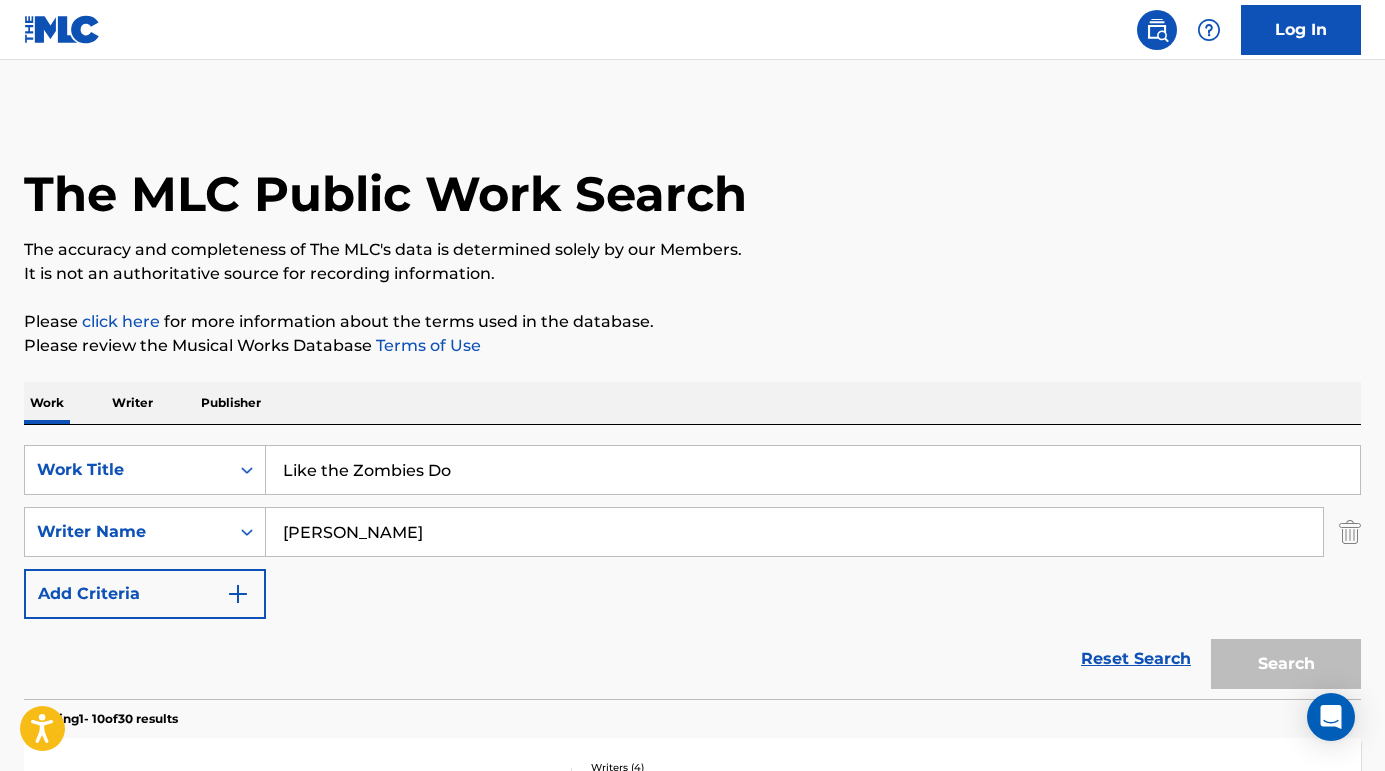 scroll, scrollTop: 408, scrollLeft: 0, axis: vertical 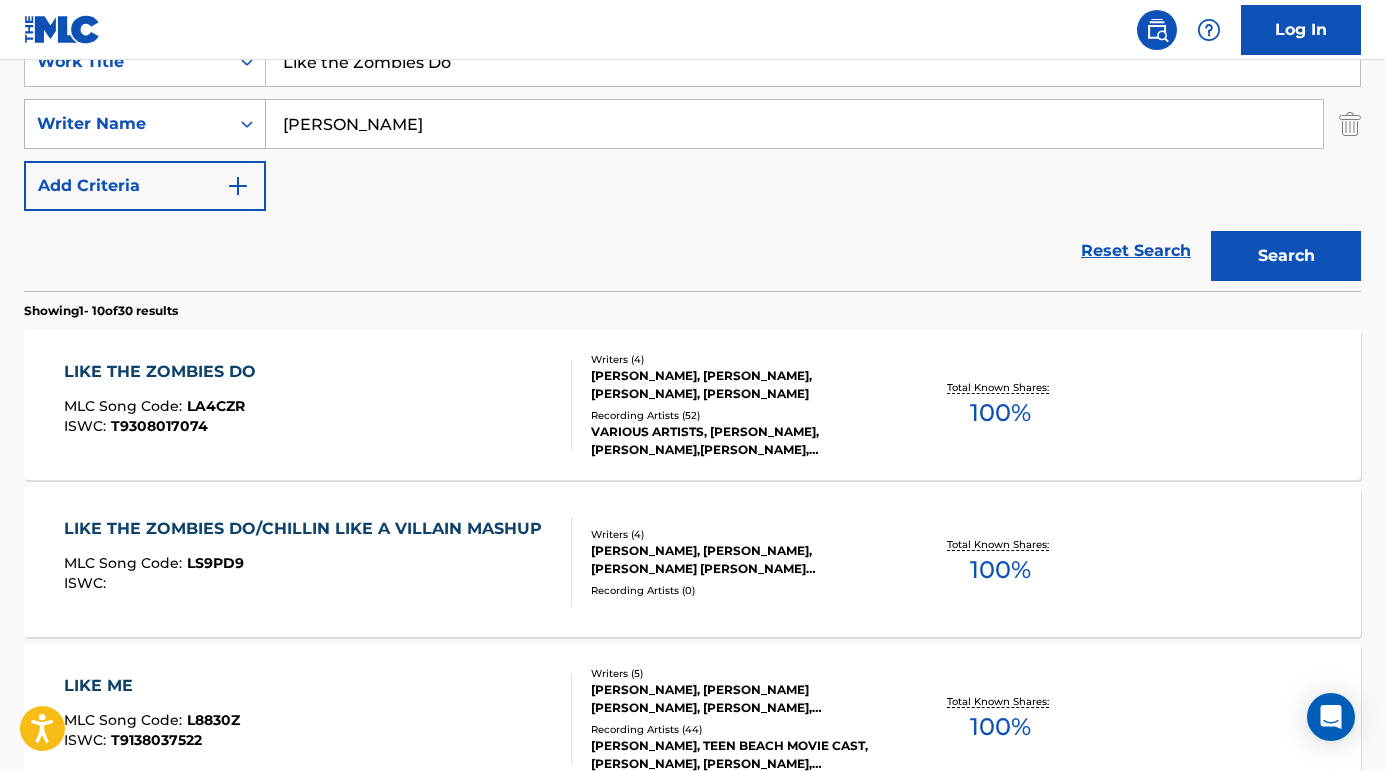 drag, startPoint x: 447, startPoint y: 147, endPoint x: 237, endPoint y: 120, distance: 211.7286 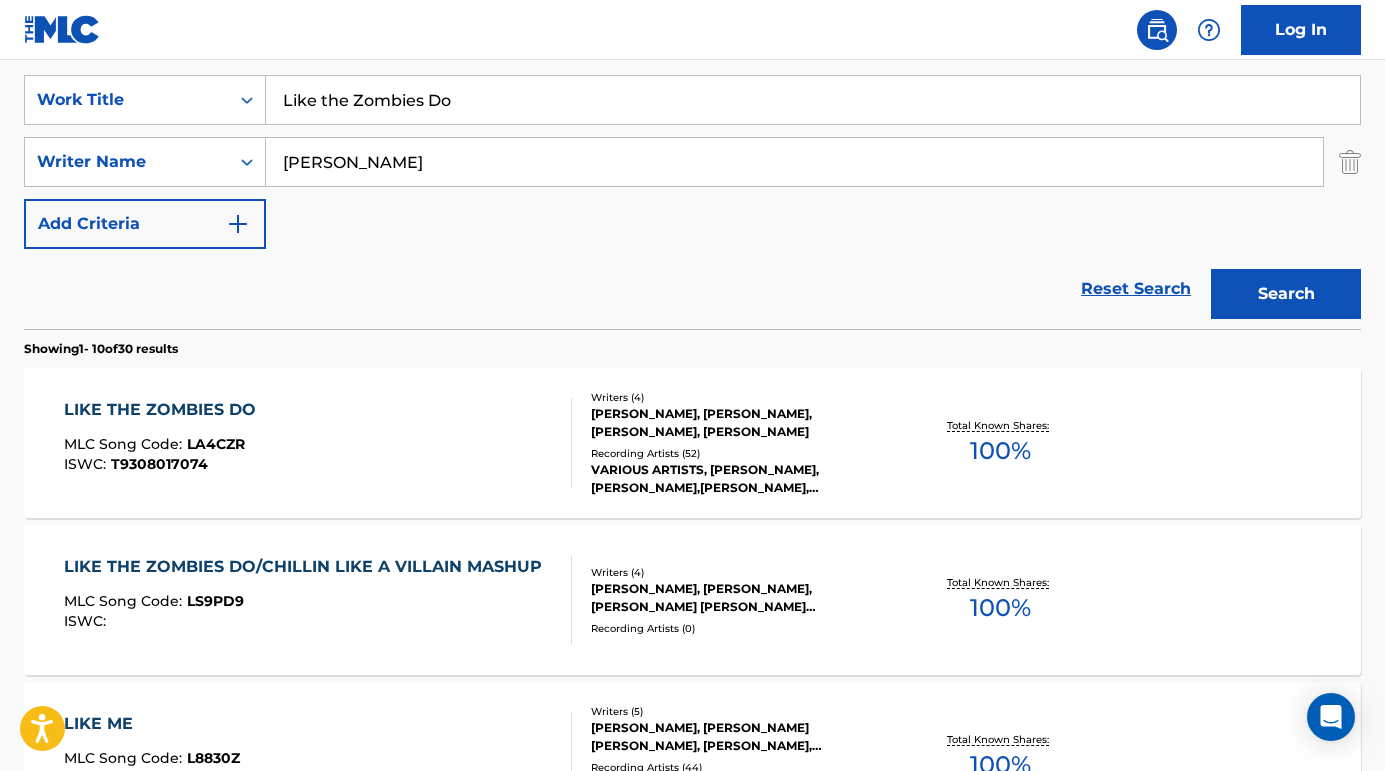 scroll, scrollTop: 219, scrollLeft: 0, axis: vertical 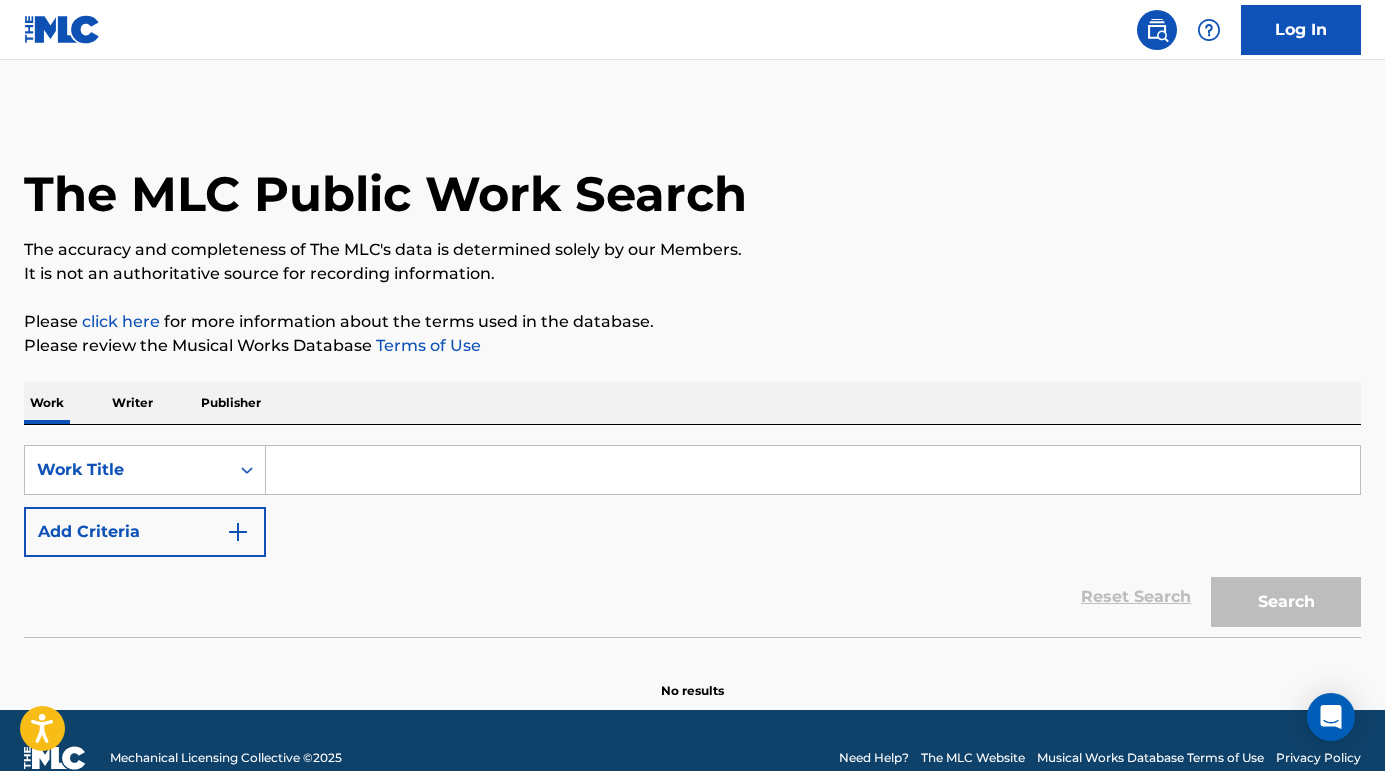 click on "Add Criteria" at bounding box center (145, 532) 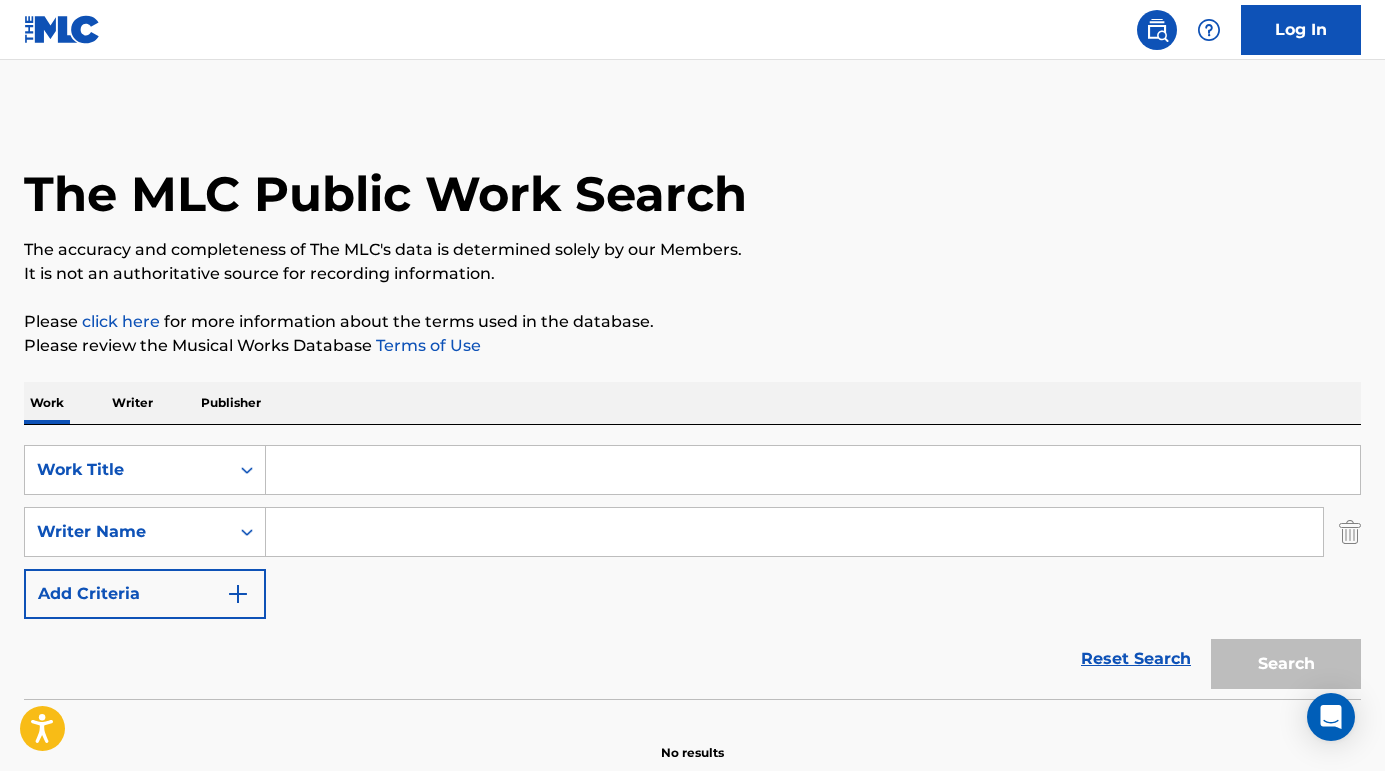 click at bounding box center [794, 532] 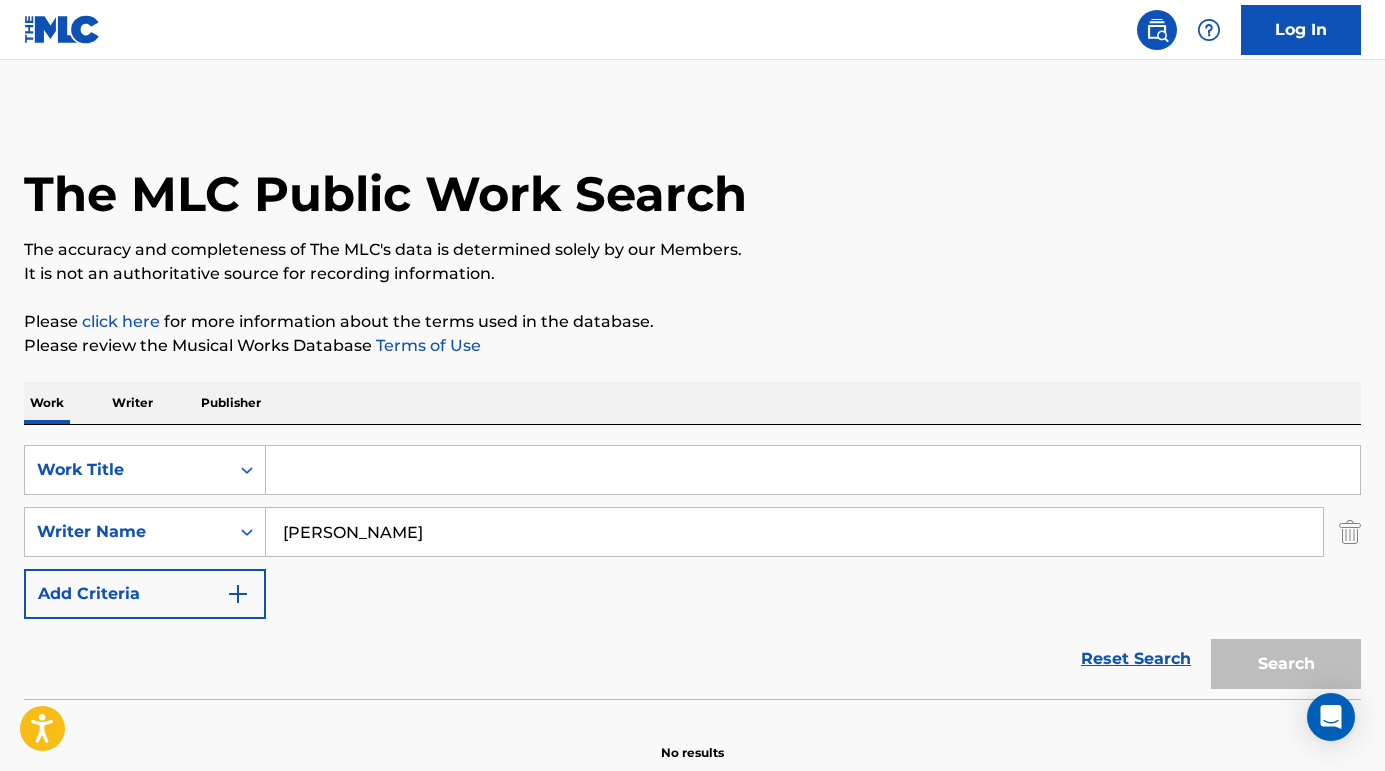 type on "[PERSON_NAME]" 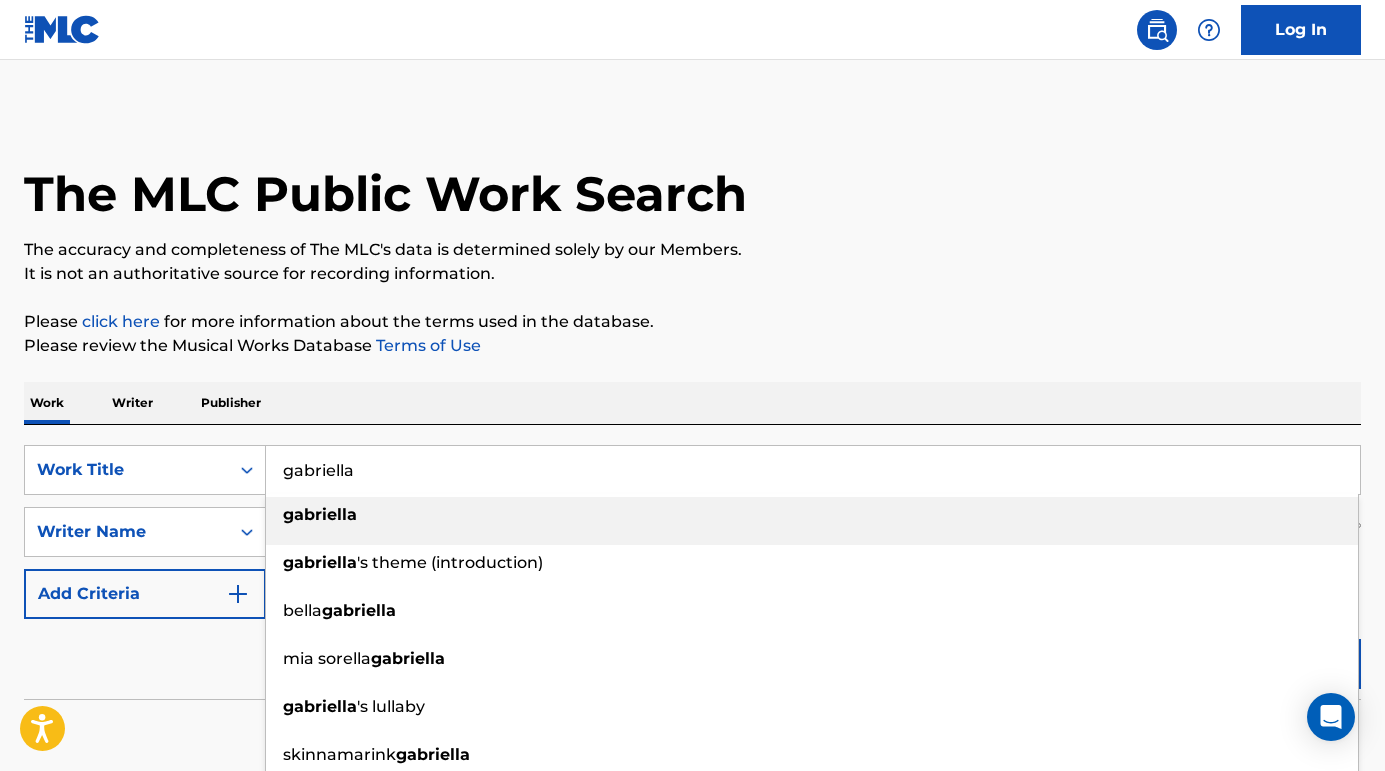 click on "gabriella" at bounding box center [320, 514] 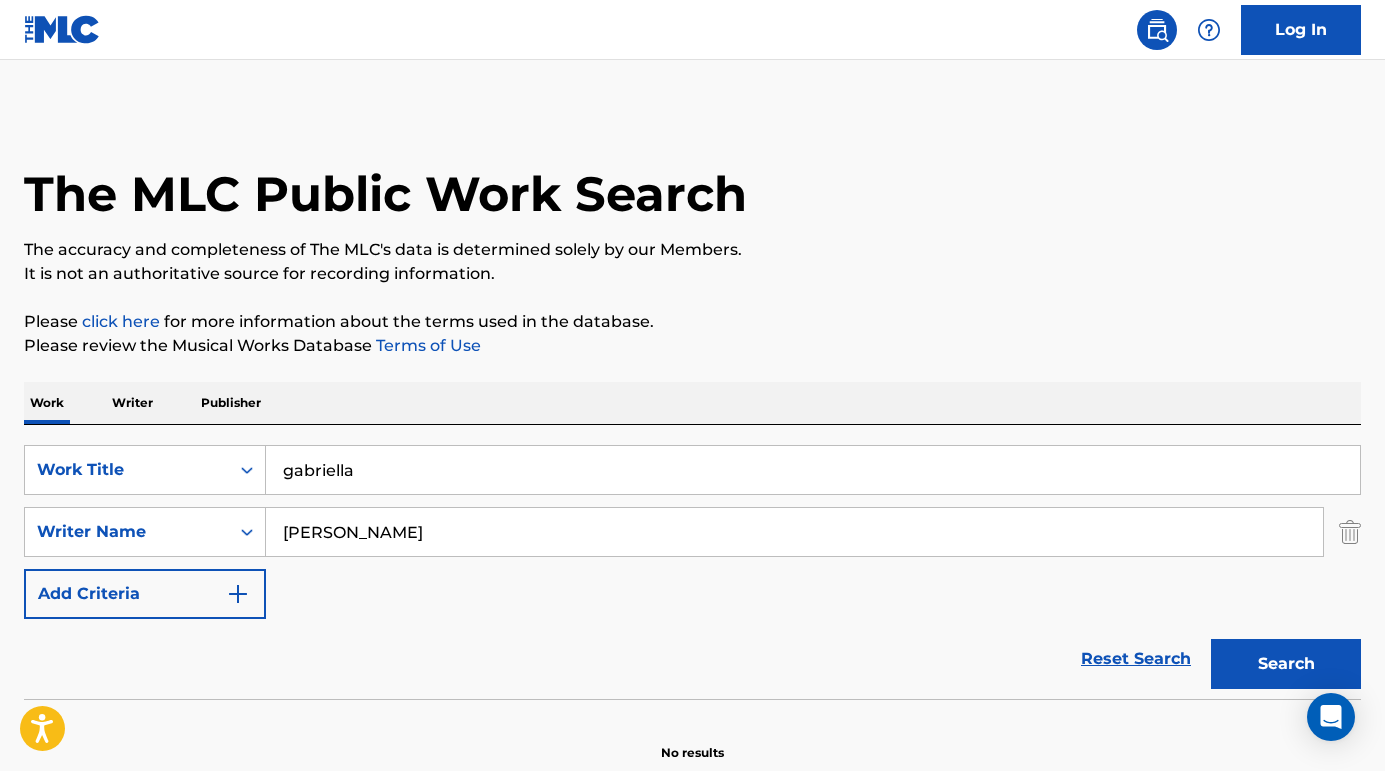 click on "gabriella" at bounding box center (813, 470) 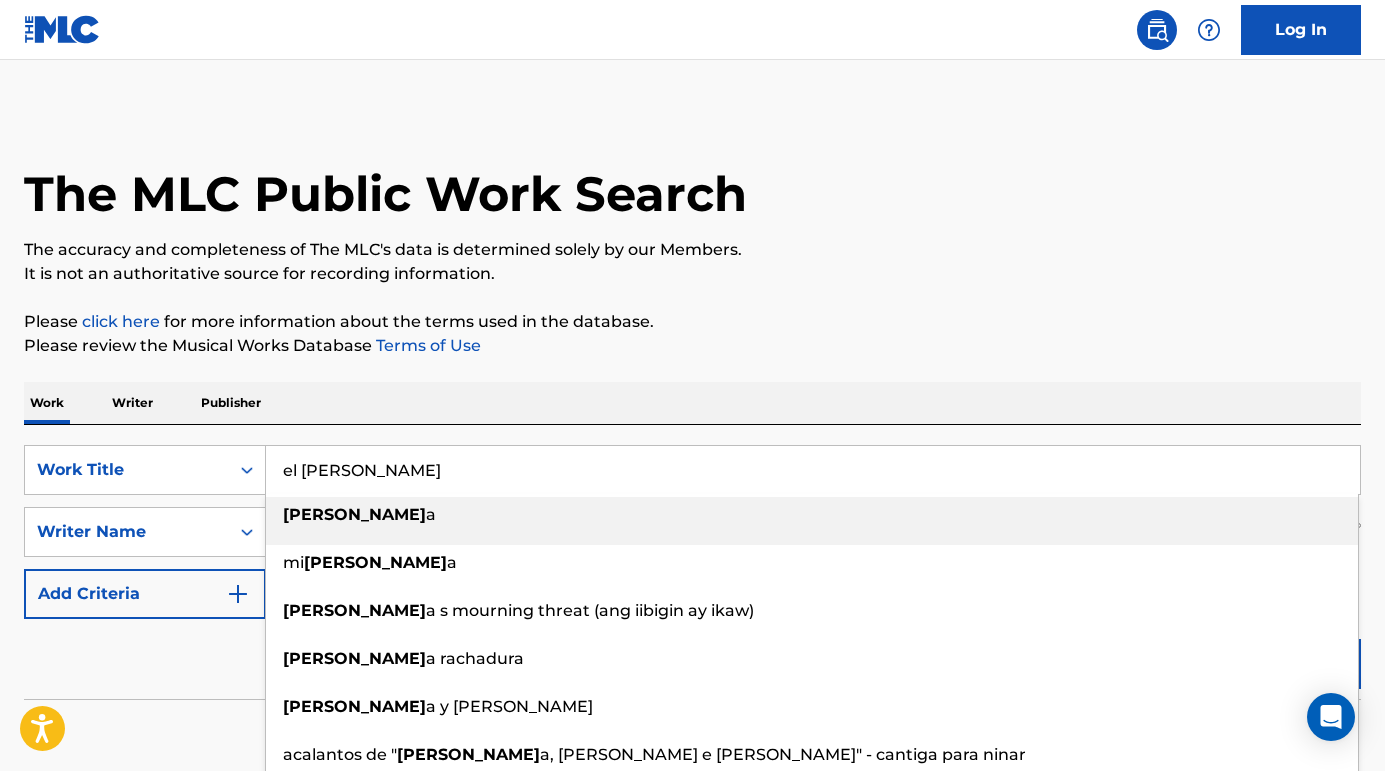 click on "a" at bounding box center (431, 514) 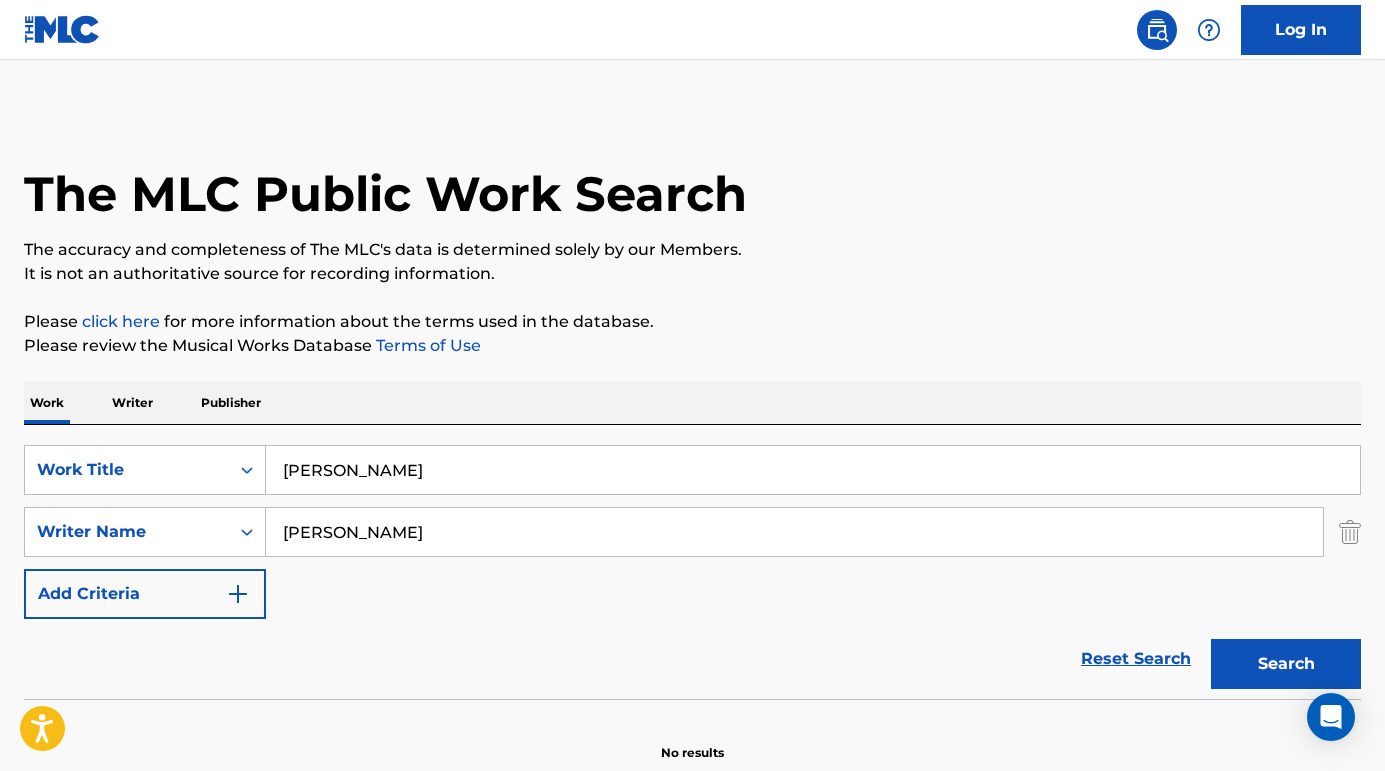 click on "Search" at bounding box center (1286, 664) 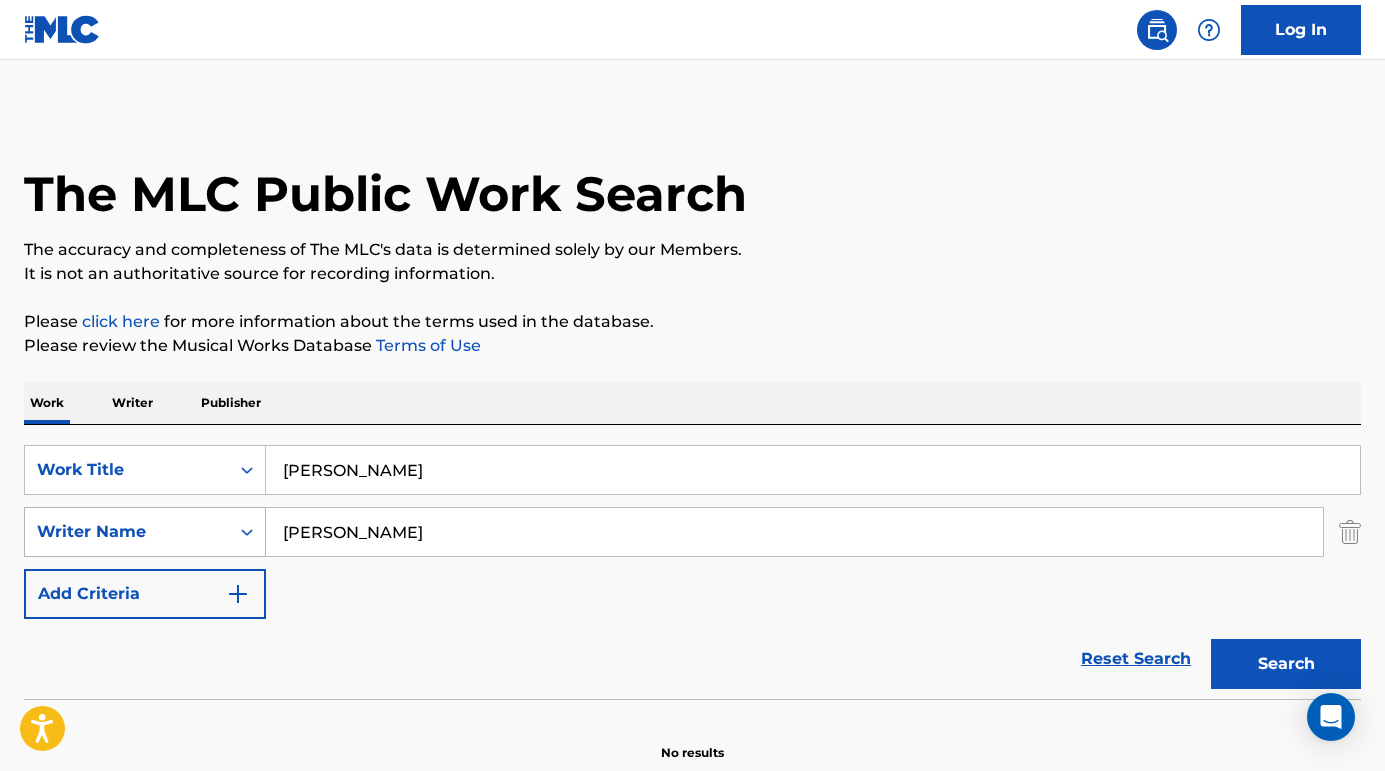 drag, startPoint x: 409, startPoint y: 535, endPoint x: 231, endPoint y: 531, distance: 178.04494 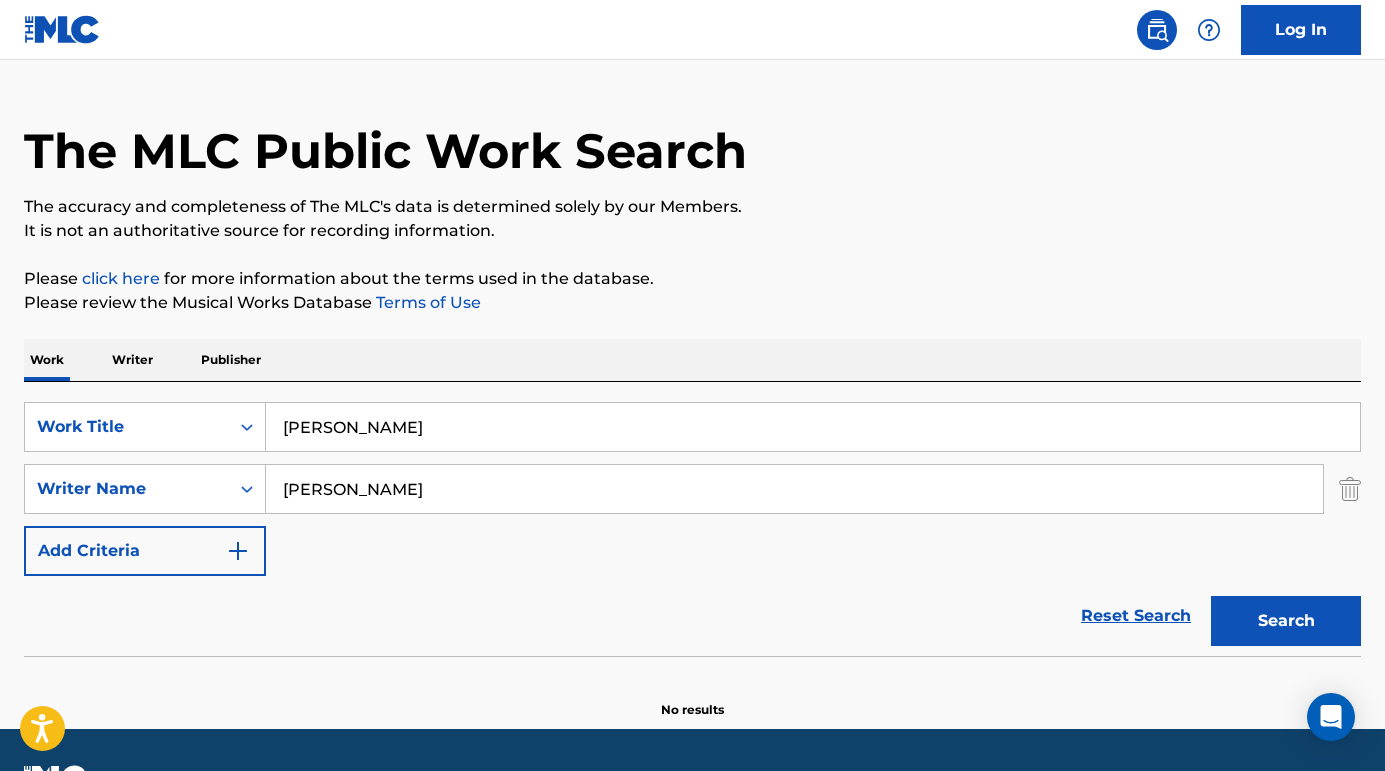 scroll, scrollTop: 78, scrollLeft: 0, axis: vertical 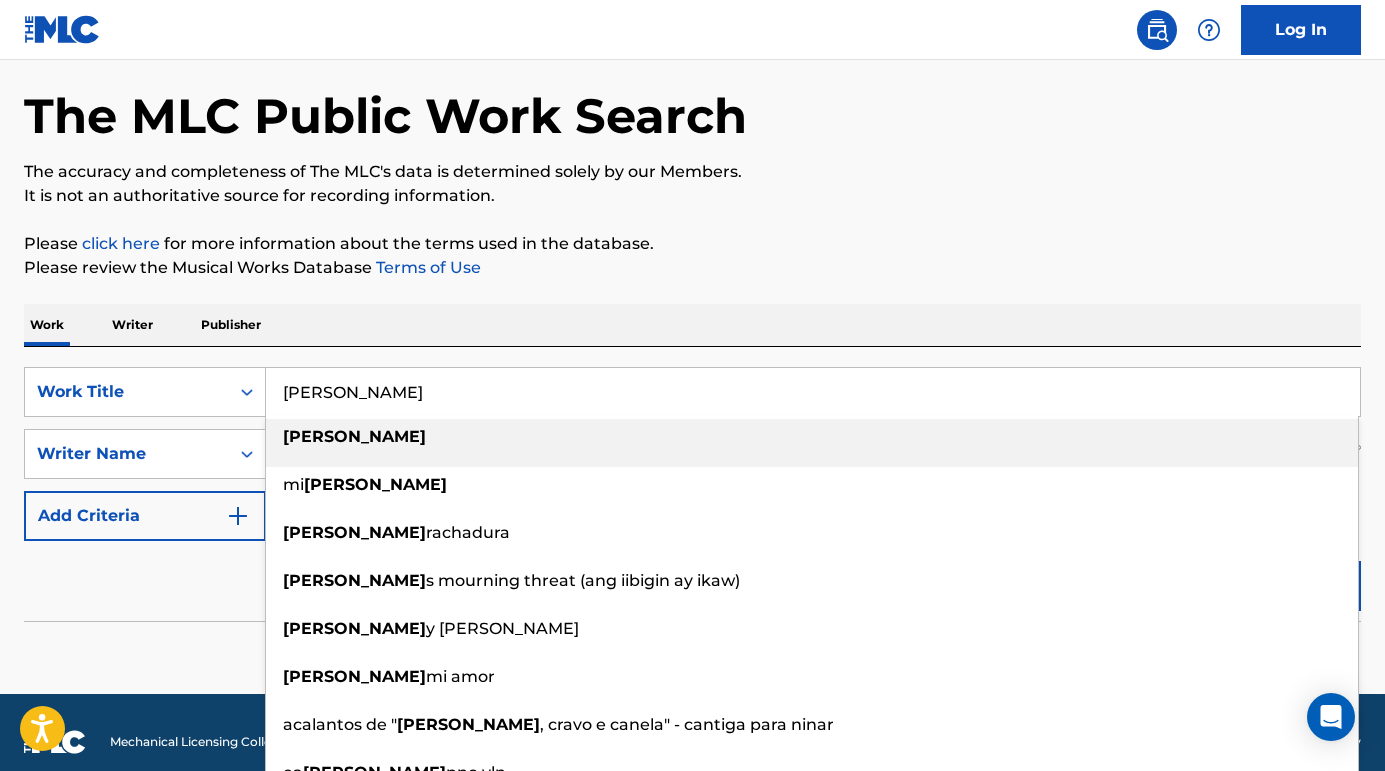 drag, startPoint x: 443, startPoint y: 381, endPoint x: 387, endPoint y: 392, distance: 57.070133 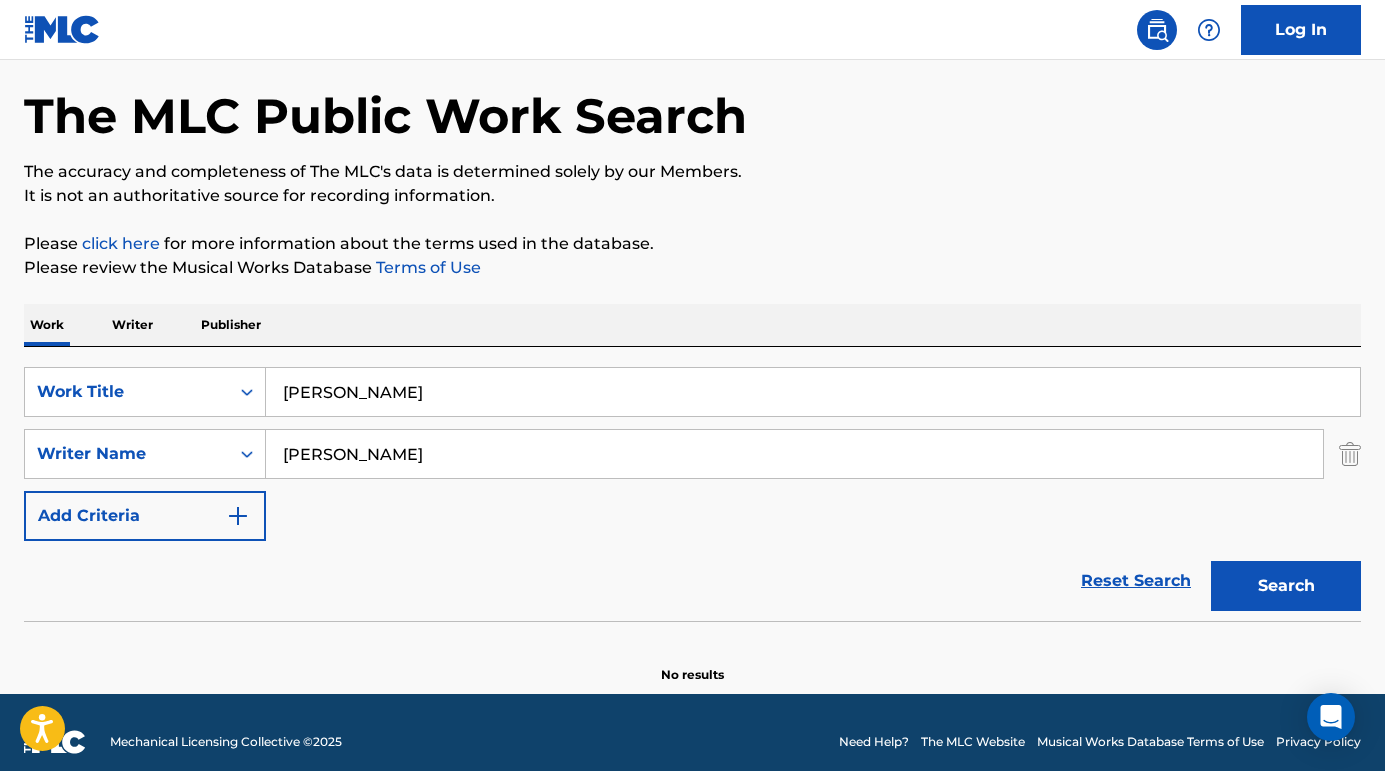 click on "No results" at bounding box center (692, 658) 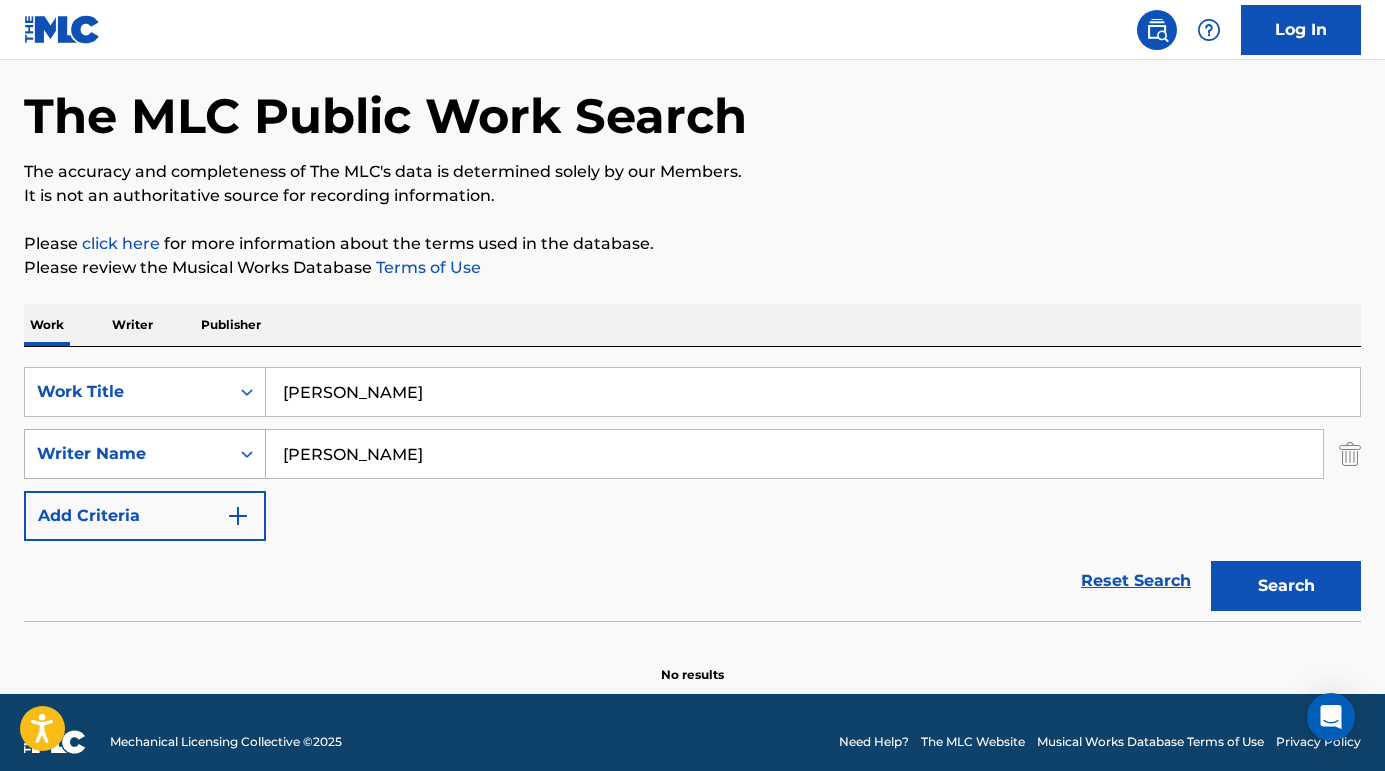 drag, startPoint x: 409, startPoint y: 455, endPoint x: 228, endPoint y: 448, distance: 181.13531 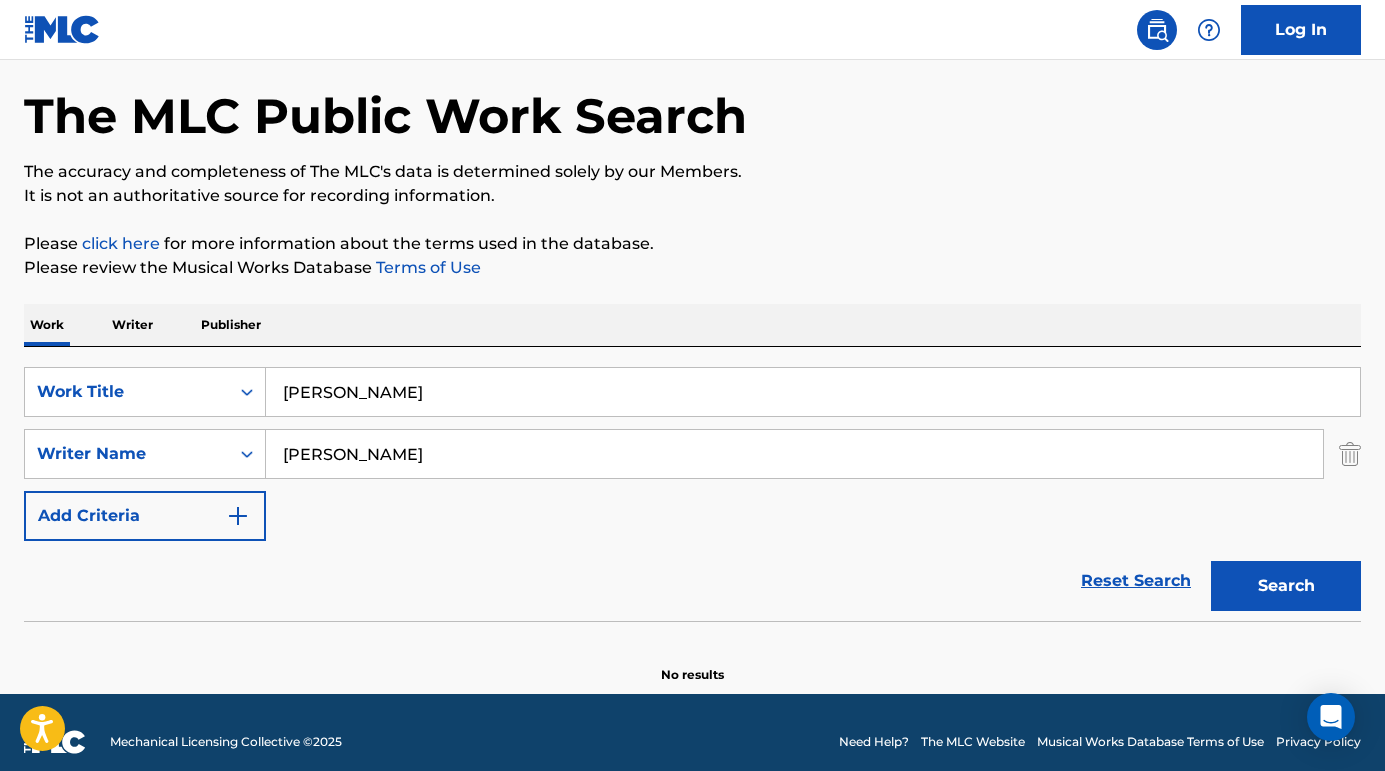 drag, startPoint x: 353, startPoint y: 449, endPoint x: 636, endPoint y: 480, distance: 284.6928 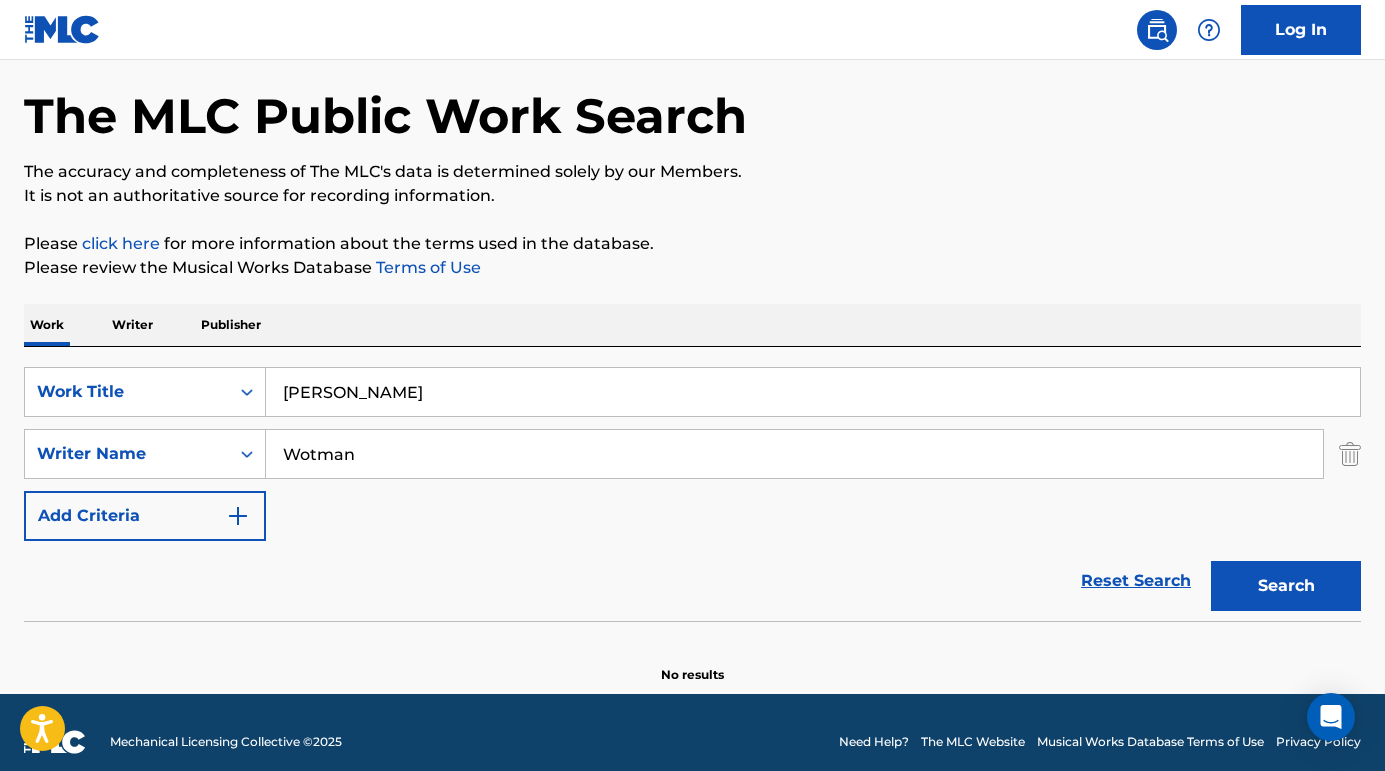 type on "Wotman" 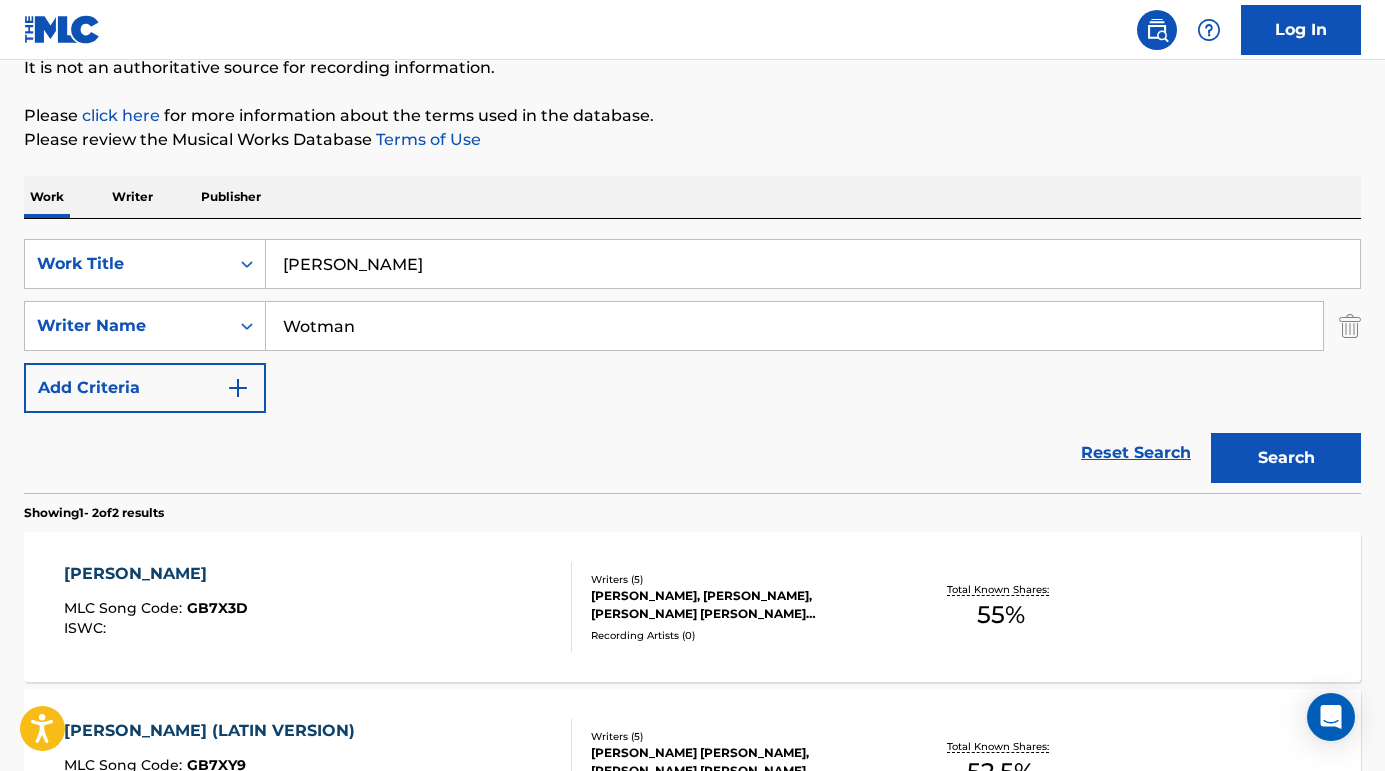 scroll, scrollTop: 221, scrollLeft: 0, axis: vertical 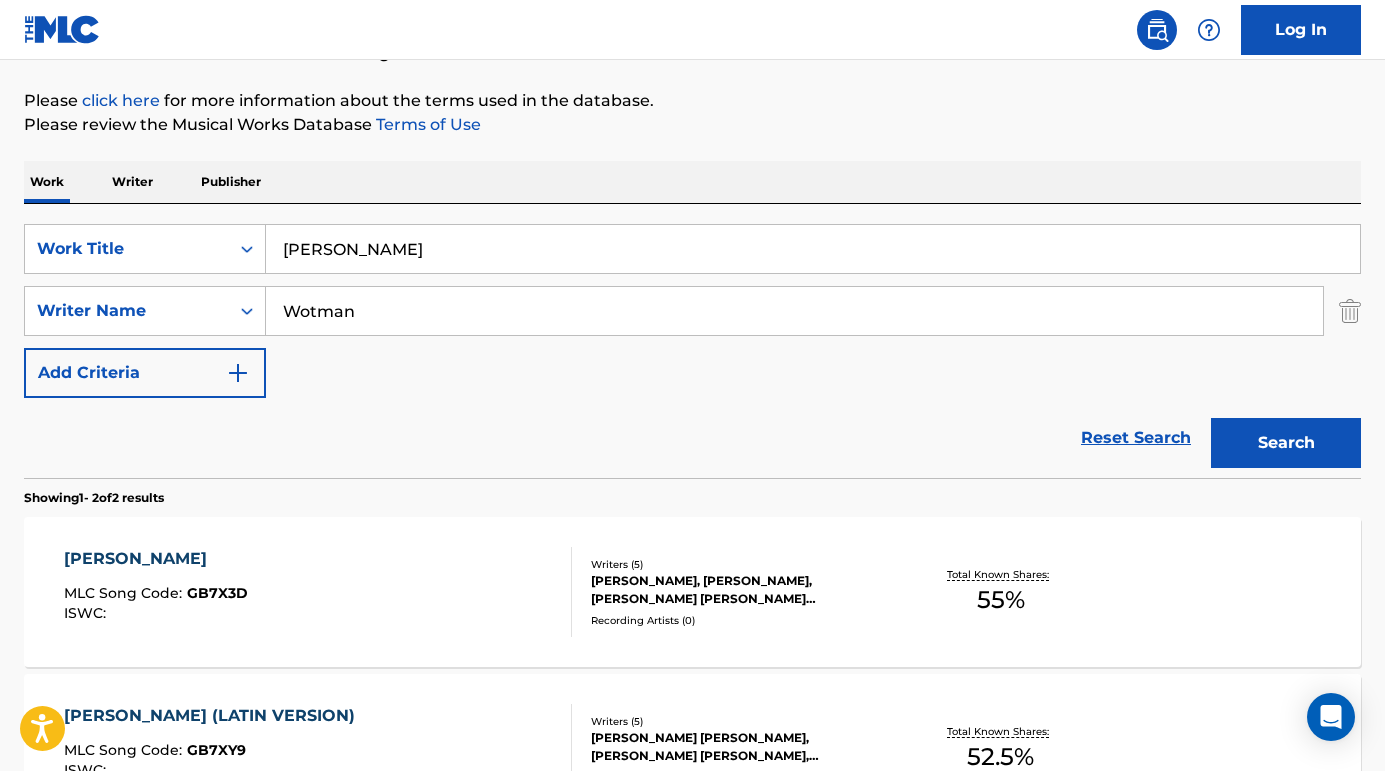 click on "[PERSON_NAME]" at bounding box center [156, 559] 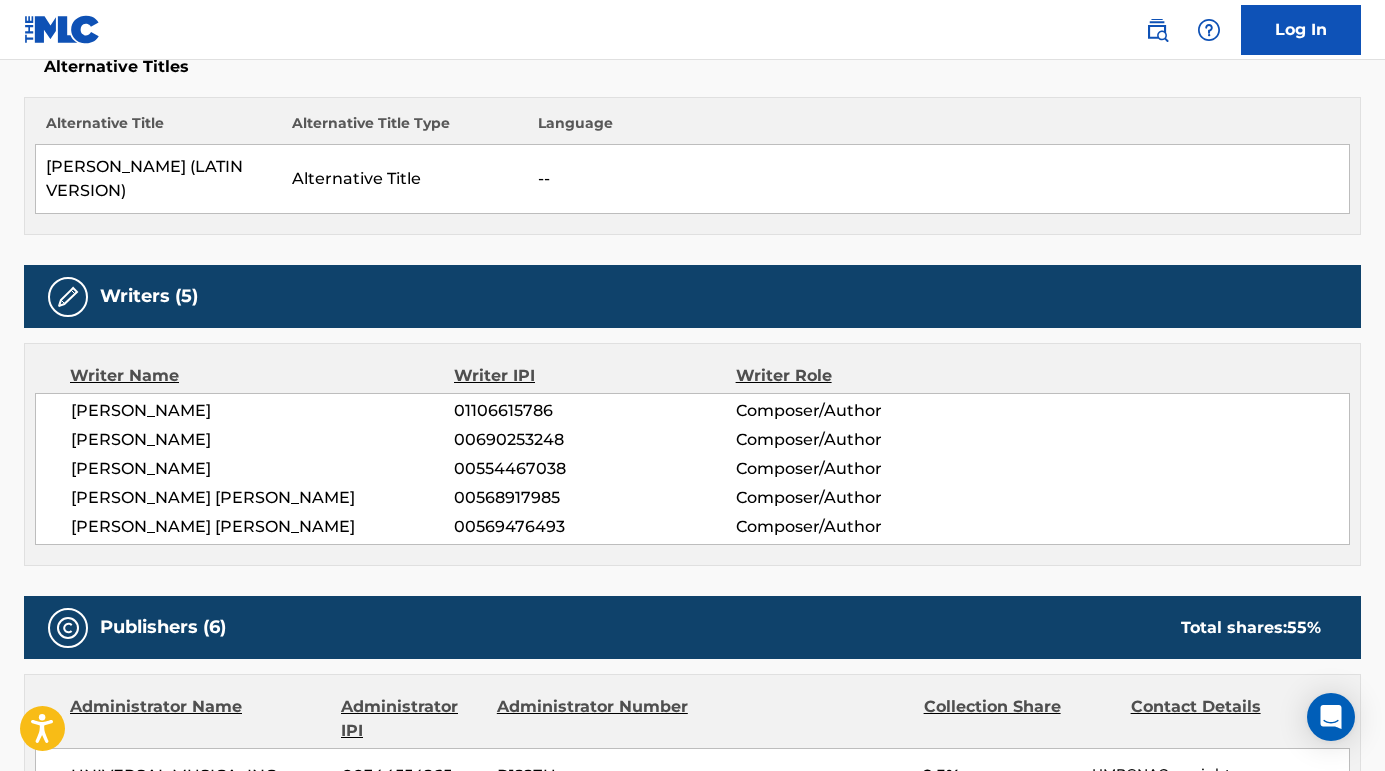 scroll, scrollTop: 377, scrollLeft: 0, axis: vertical 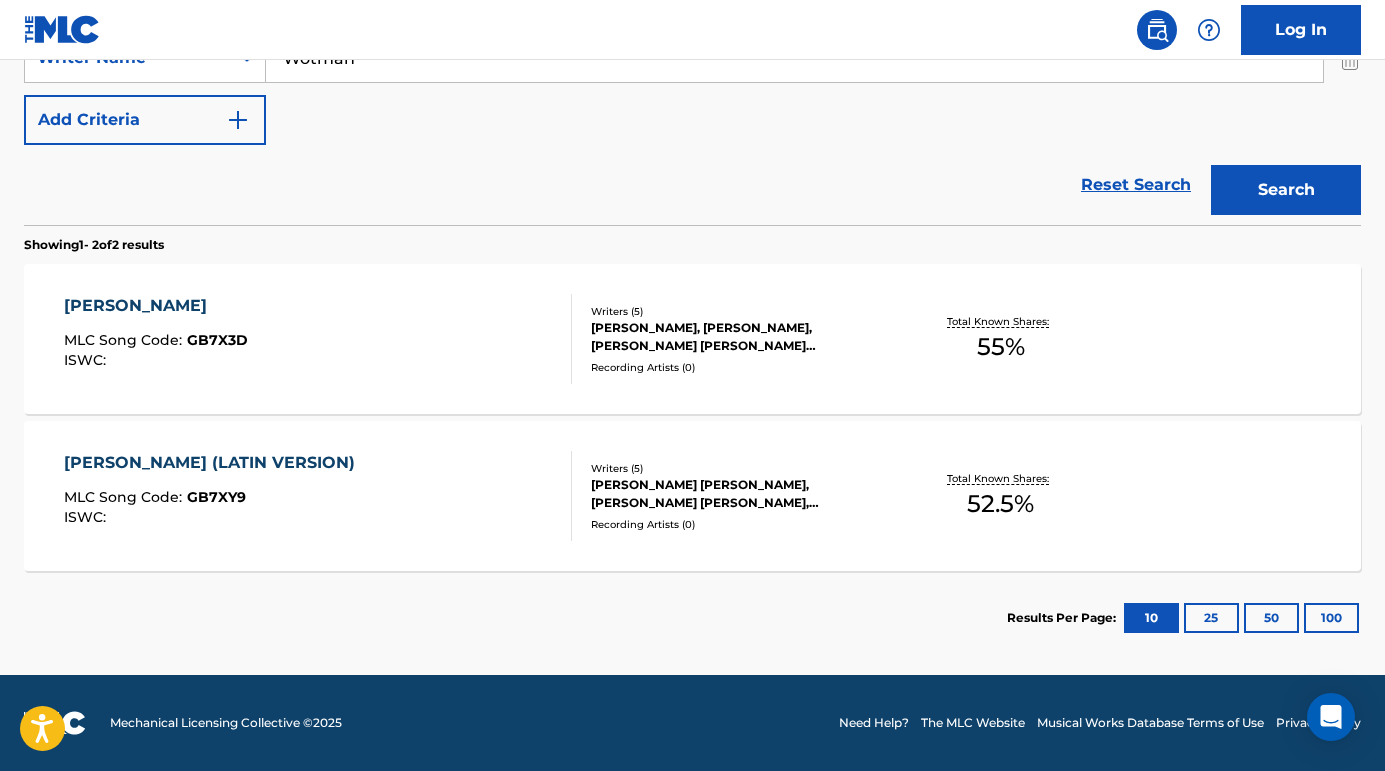 click on "[PERSON_NAME]" at bounding box center (156, 306) 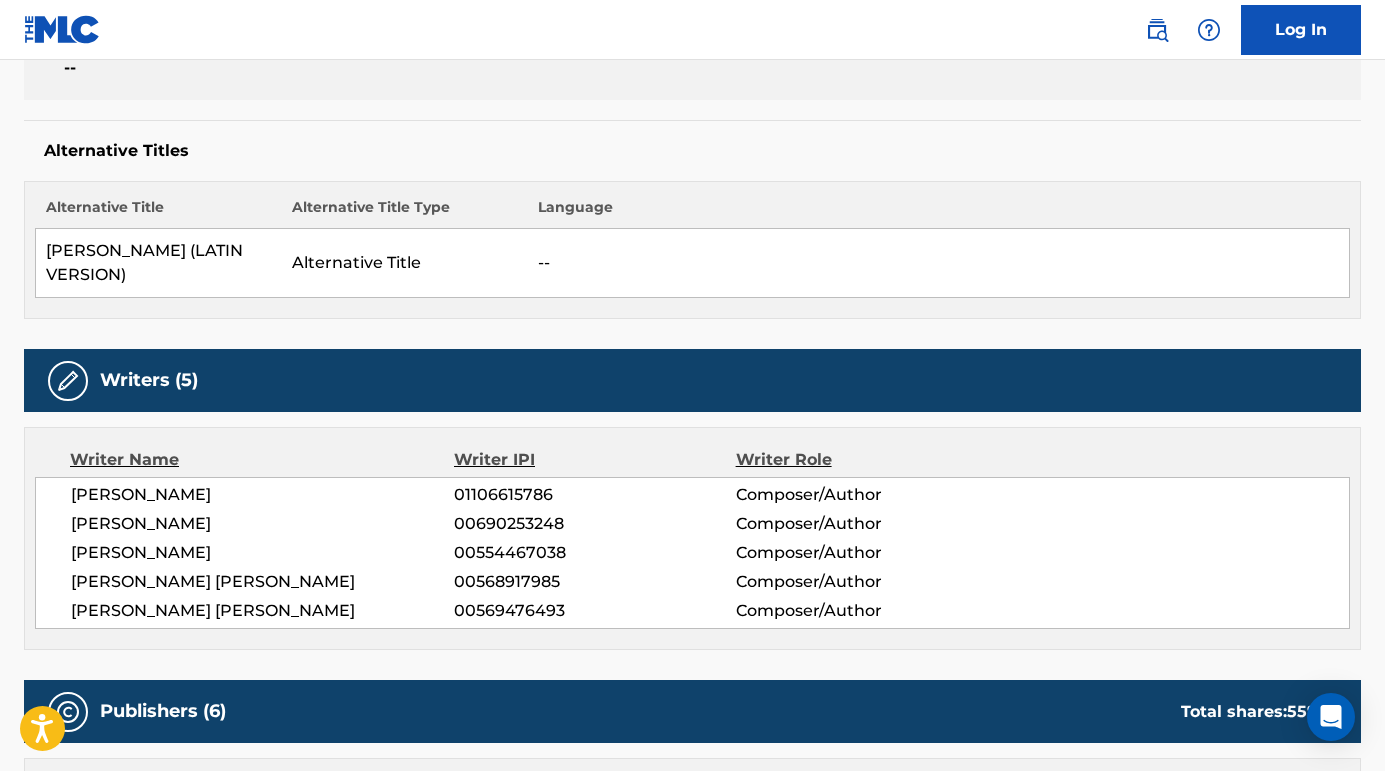 scroll, scrollTop: 508, scrollLeft: 0, axis: vertical 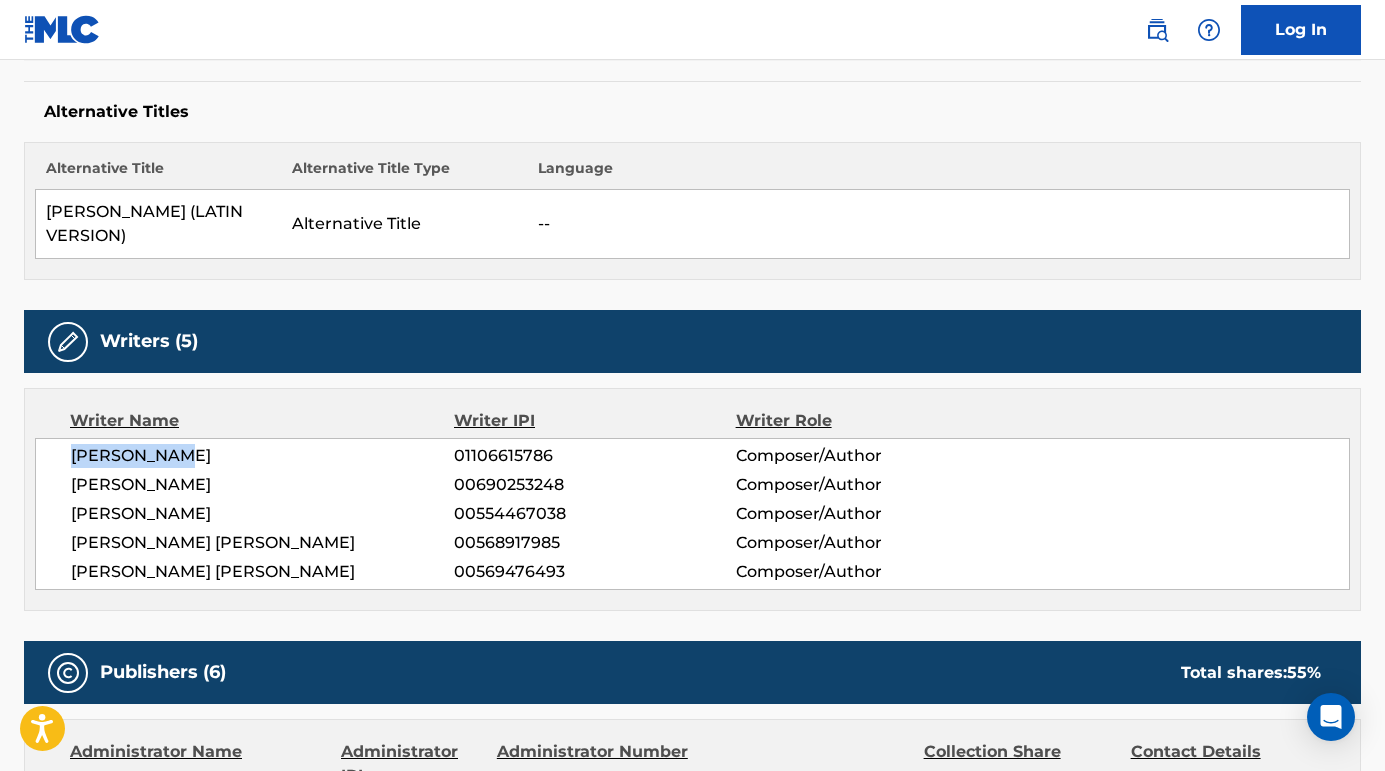 drag, startPoint x: 75, startPoint y: 430, endPoint x: 223, endPoint y: 435, distance: 148.08444 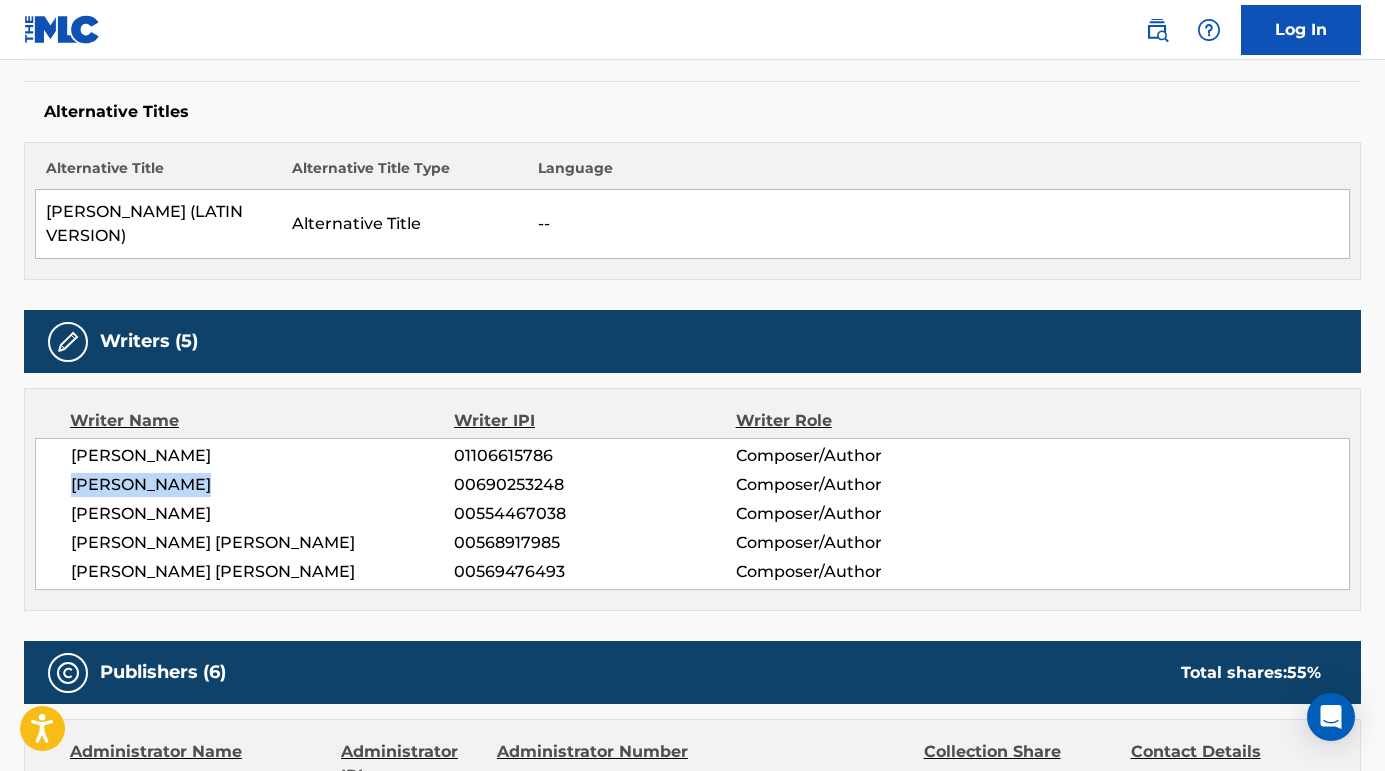 drag, startPoint x: 72, startPoint y: 467, endPoint x: 281, endPoint y: 457, distance: 209.2391 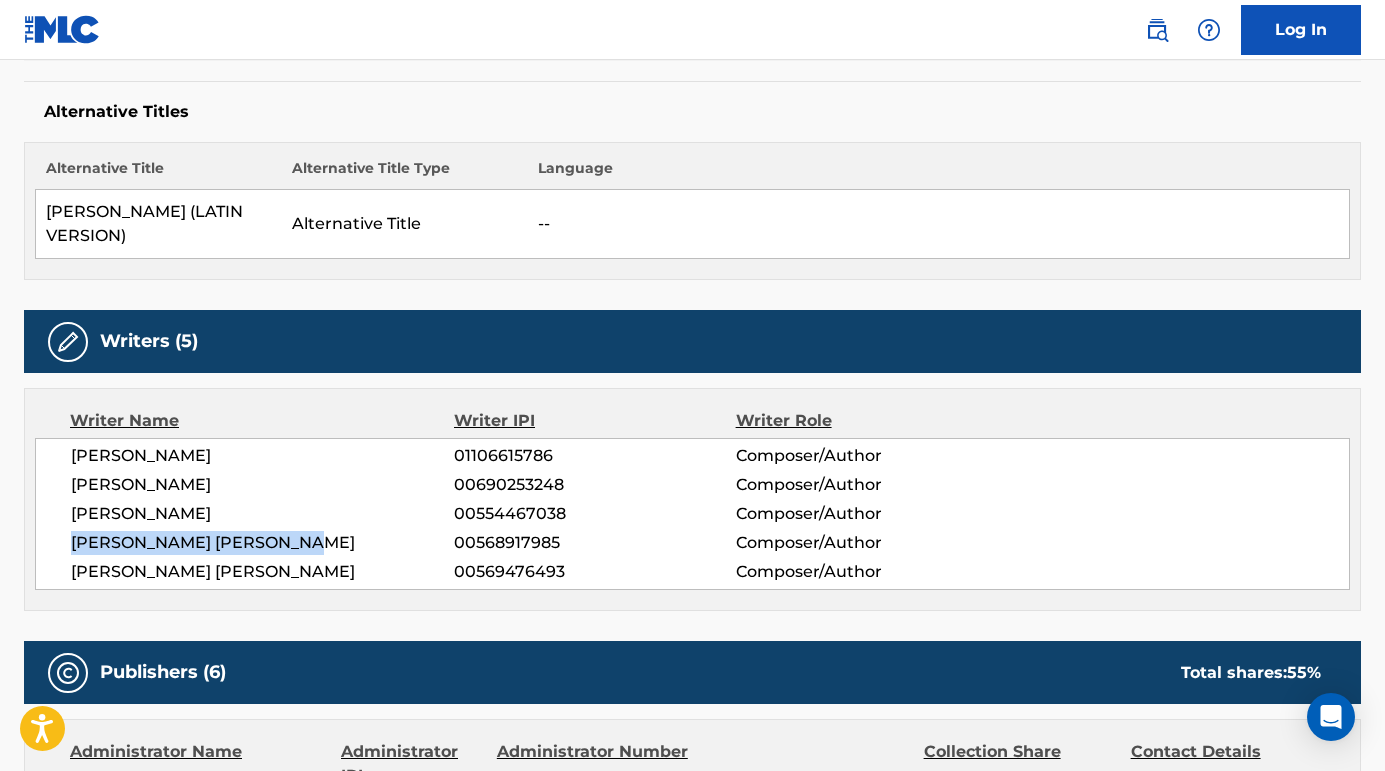 drag, startPoint x: 75, startPoint y: 522, endPoint x: 351, endPoint y: 527, distance: 276.0453 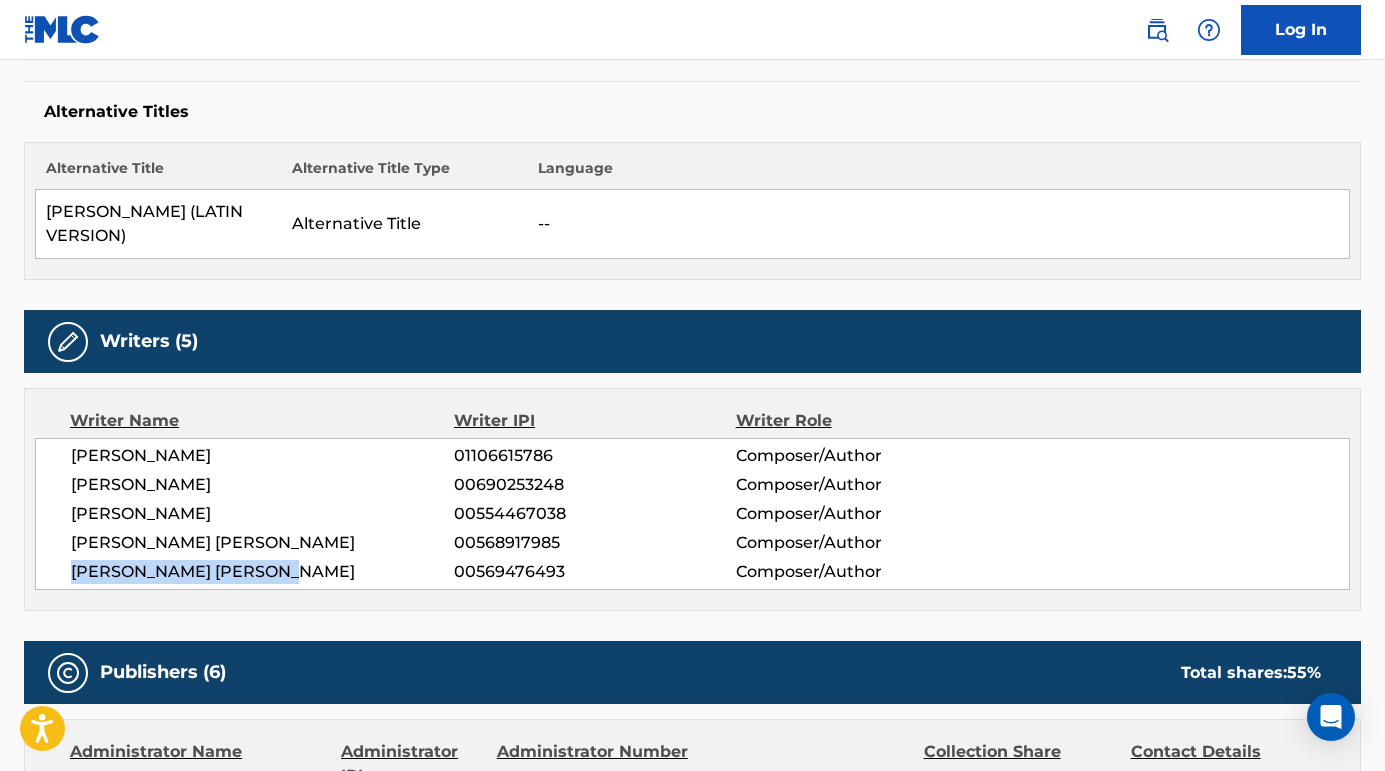 drag, startPoint x: 72, startPoint y: 548, endPoint x: 375, endPoint y: 551, distance: 303.01486 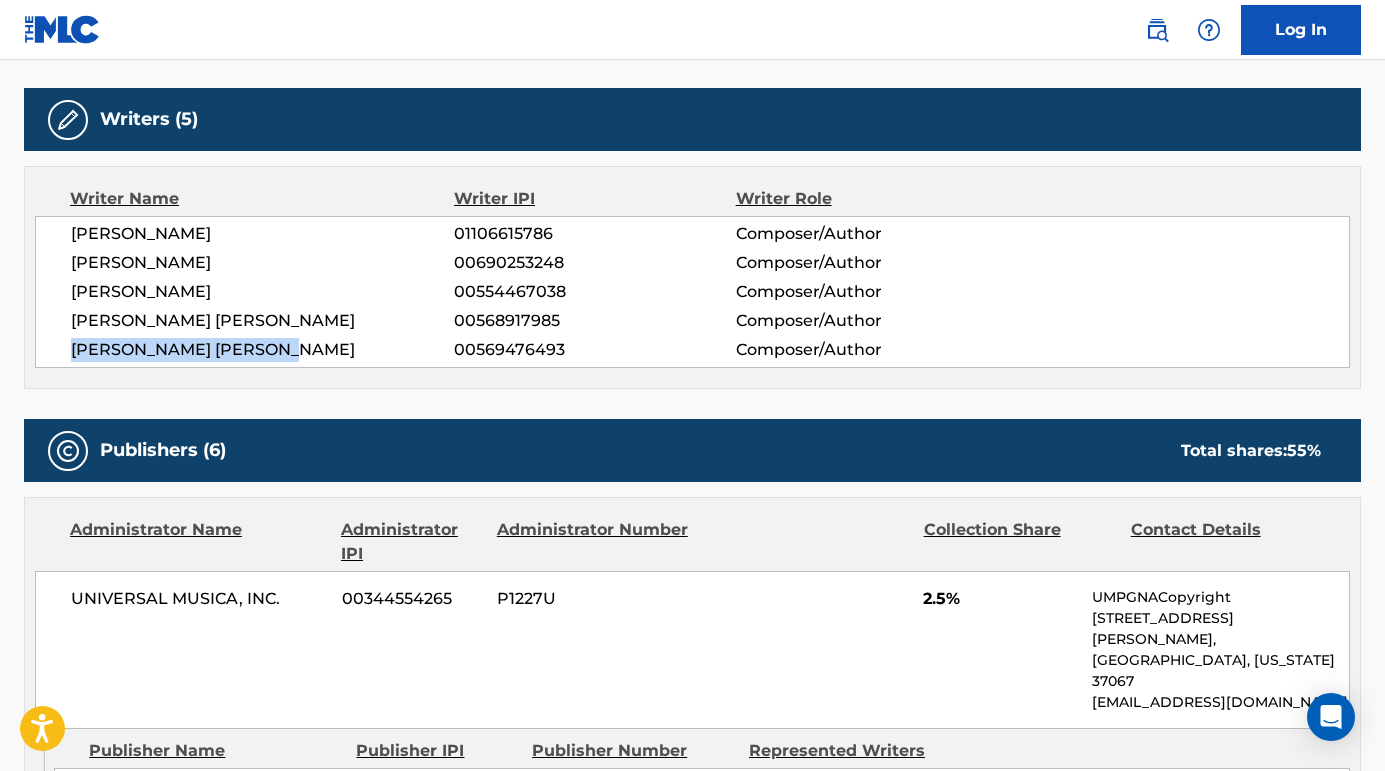 scroll, scrollTop: 963, scrollLeft: 0, axis: vertical 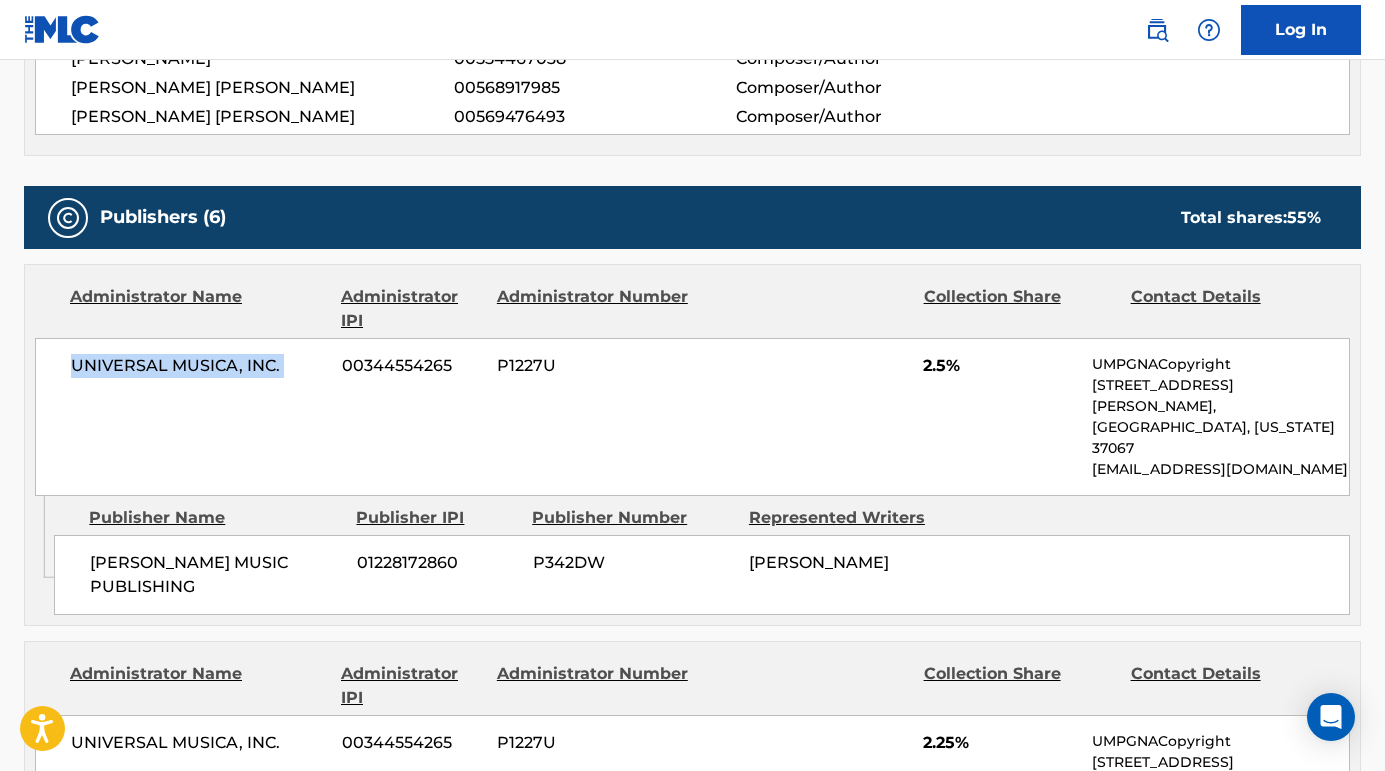 drag, startPoint x: 70, startPoint y: 336, endPoint x: 334, endPoint y: 338, distance: 264.00757 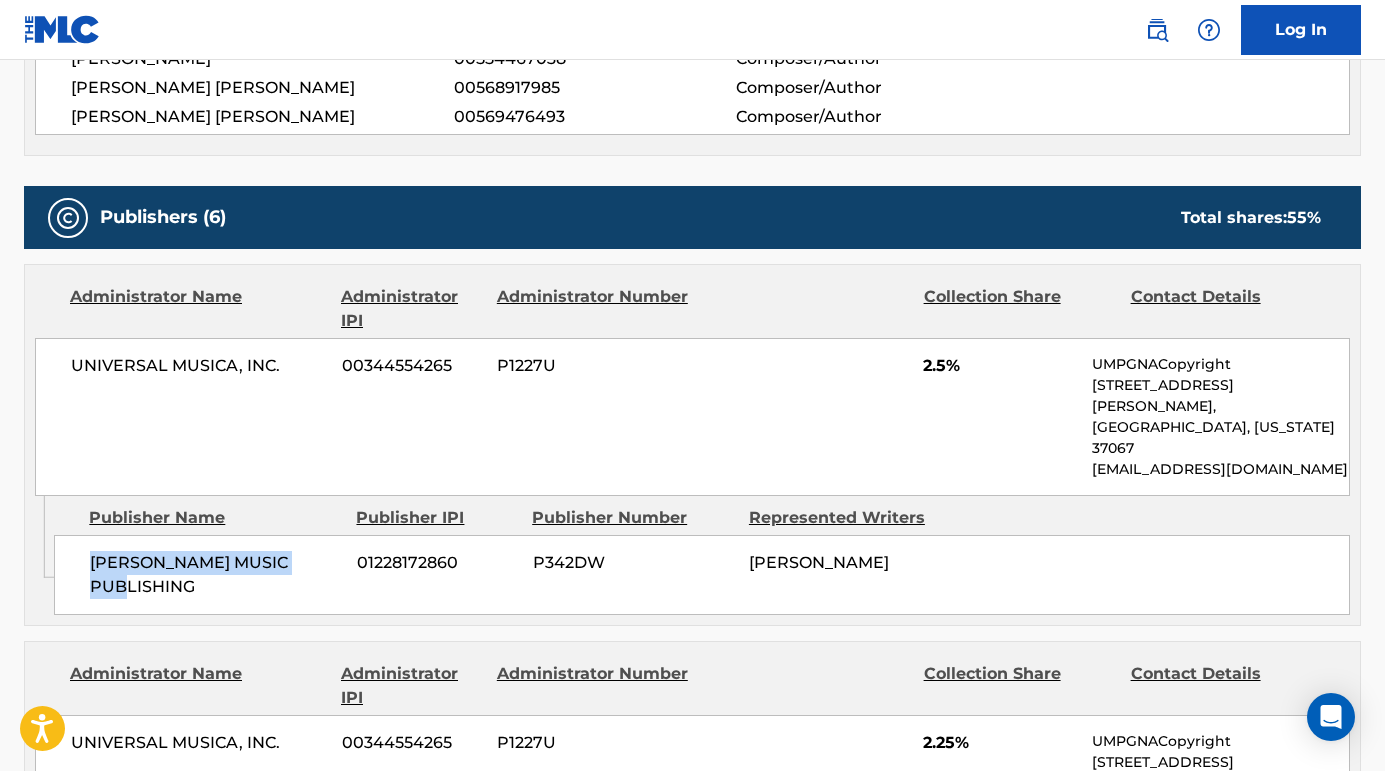 drag, startPoint x: 87, startPoint y: 492, endPoint x: 338, endPoint y: 500, distance: 251.12746 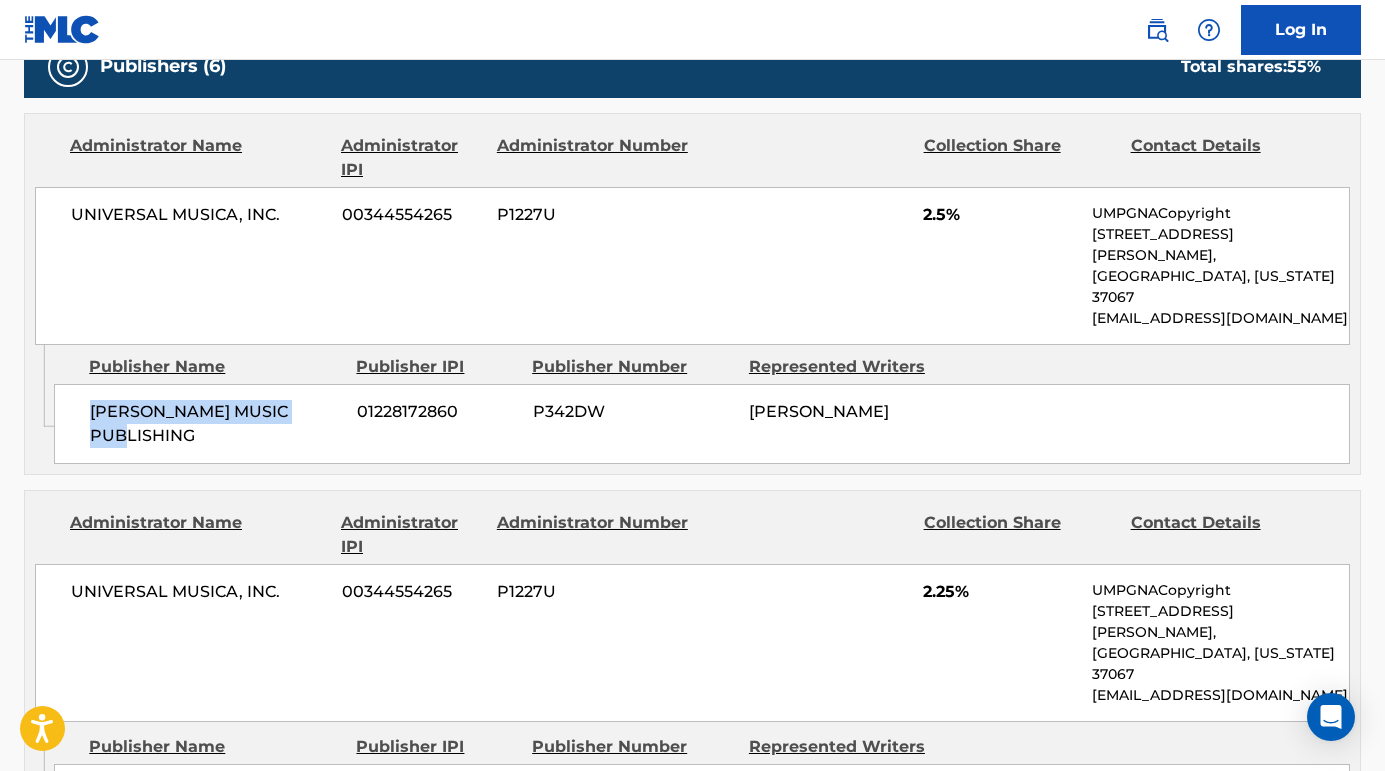 scroll, scrollTop: 1149, scrollLeft: 0, axis: vertical 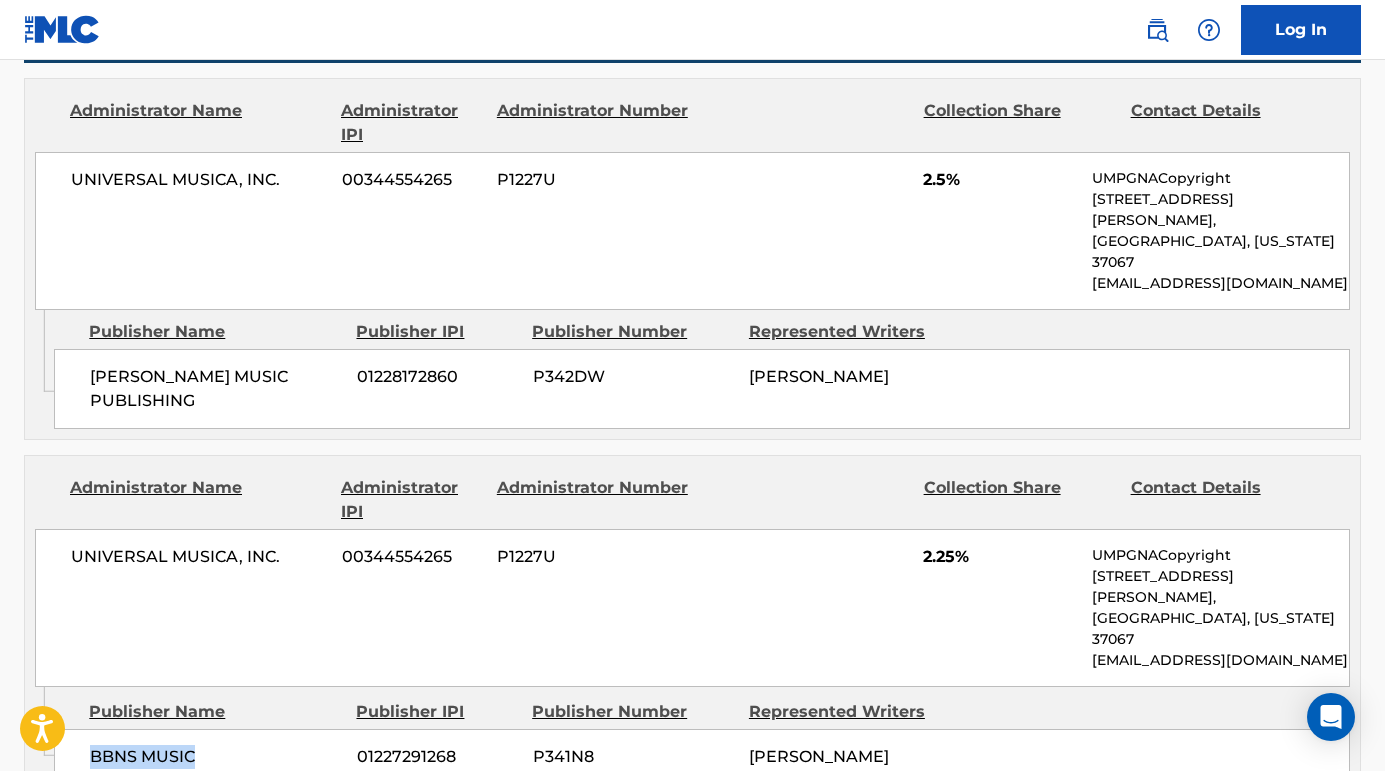 drag, startPoint x: 83, startPoint y: 627, endPoint x: 214, endPoint y: 628, distance: 131.00381 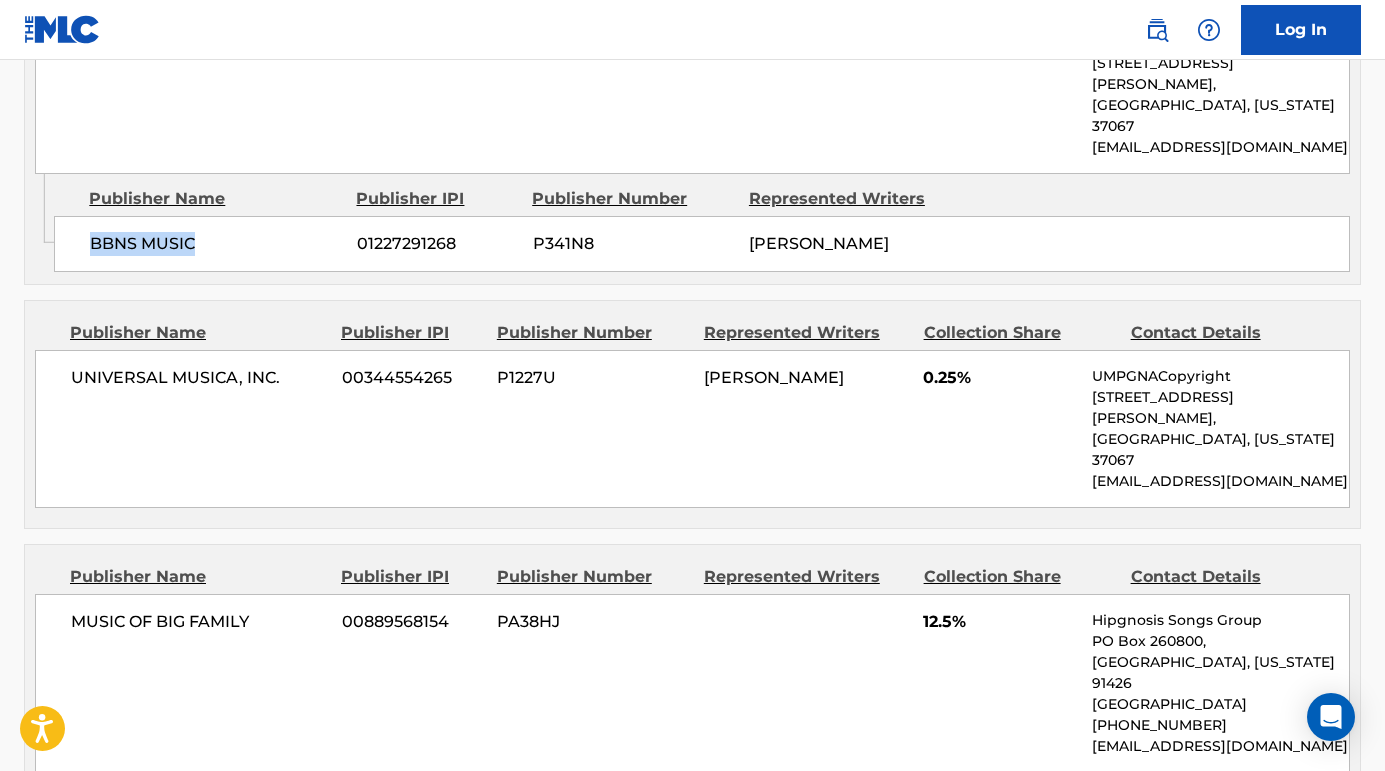 scroll, scrollTop: 1721, scrollLeft: 0, axis: vertical 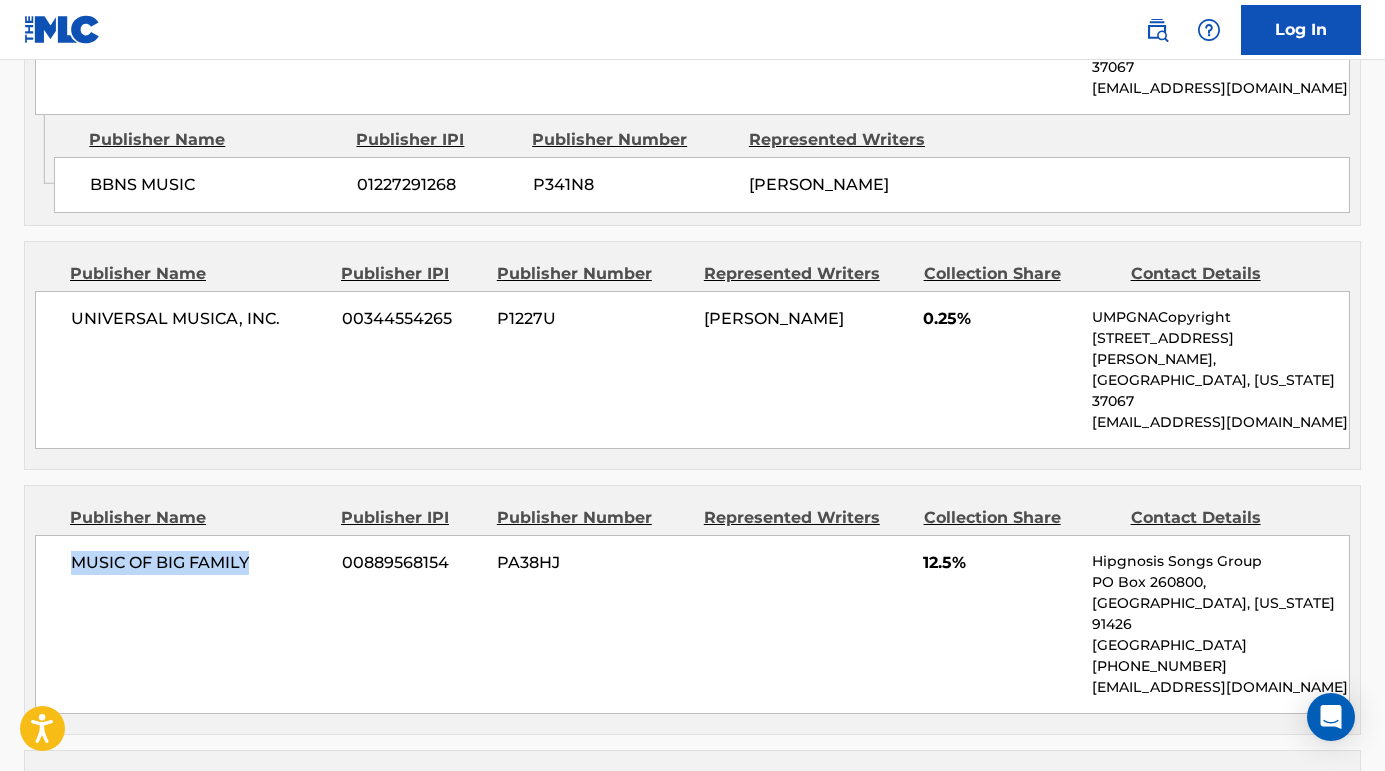 drag, startPoint x: 274, startPoint y: 391, endPoint x: 49, endPoint y: 391, distance: 225 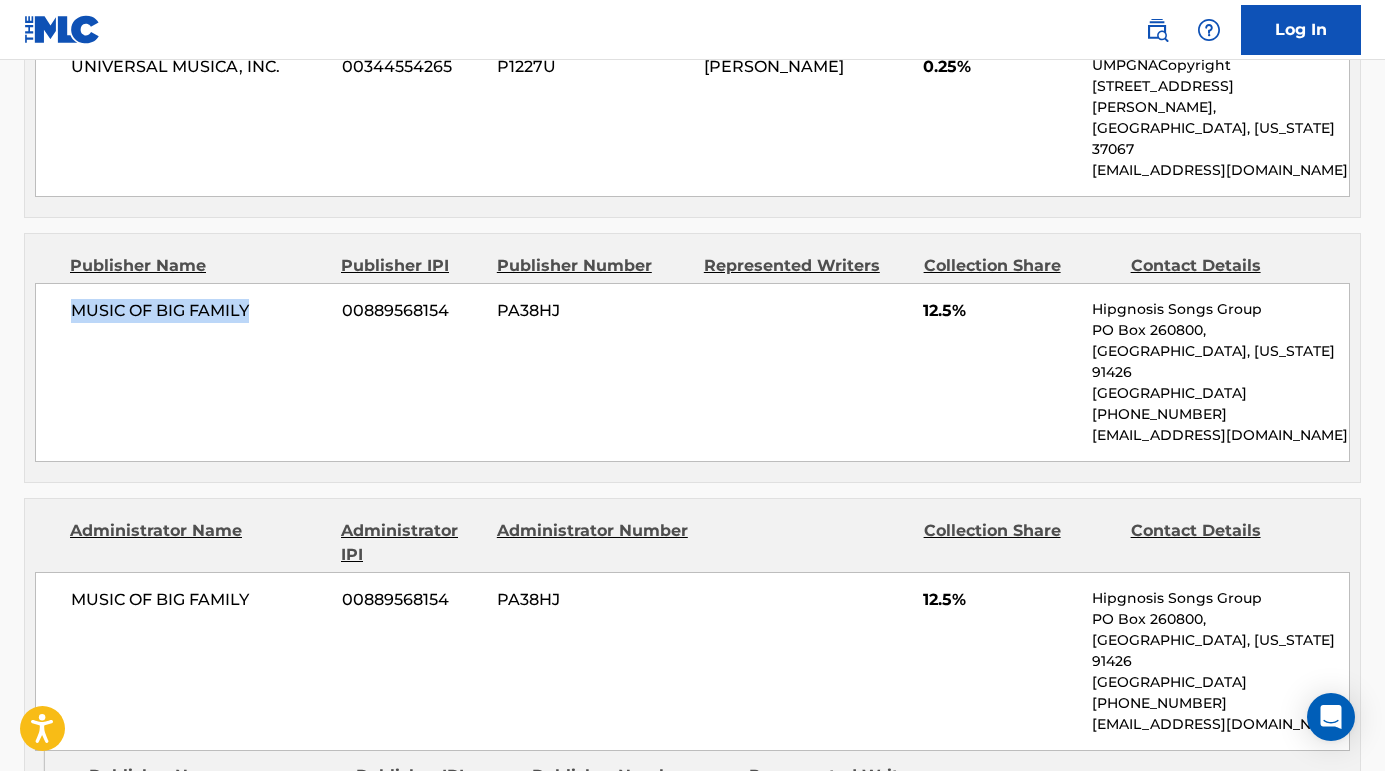 scroll, scrollTop: 2030, scrollLeft: 0, axis: vertical 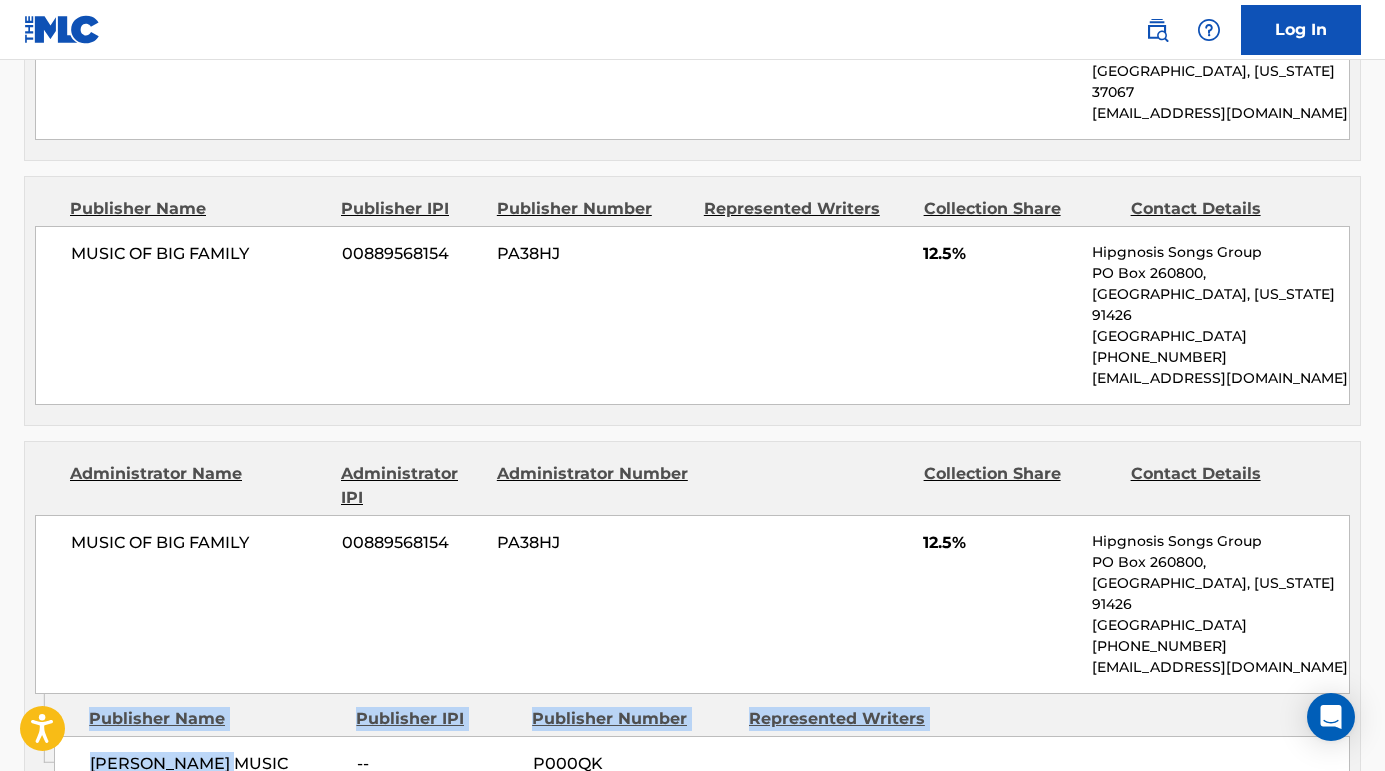 drag, startPoint x: 254, startPoint y: 554, endPoint x: 44, endPoint y: 554, distance: 210 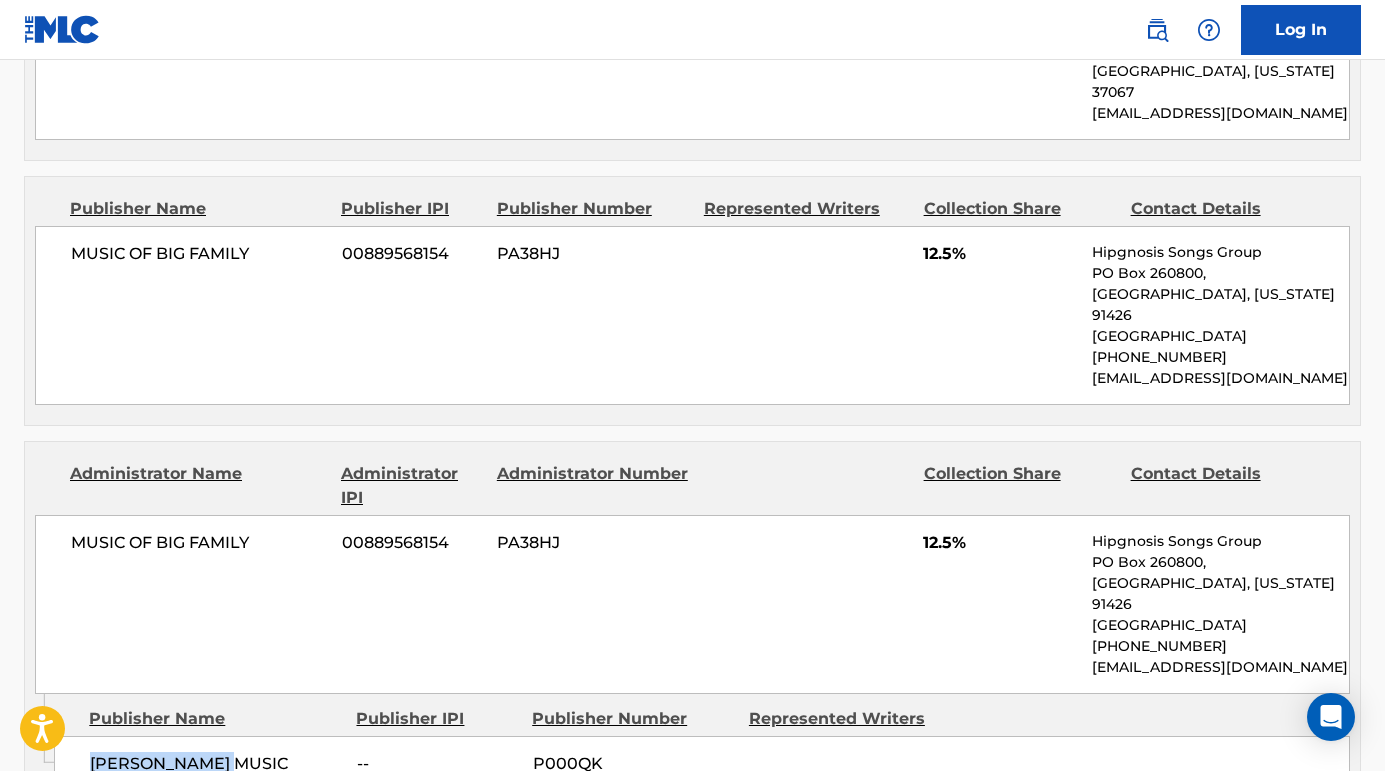 drag, startPoint x: 259, startPoint y: 541, endPoint x: 78, endPoint y: 546, distance: 181.06905 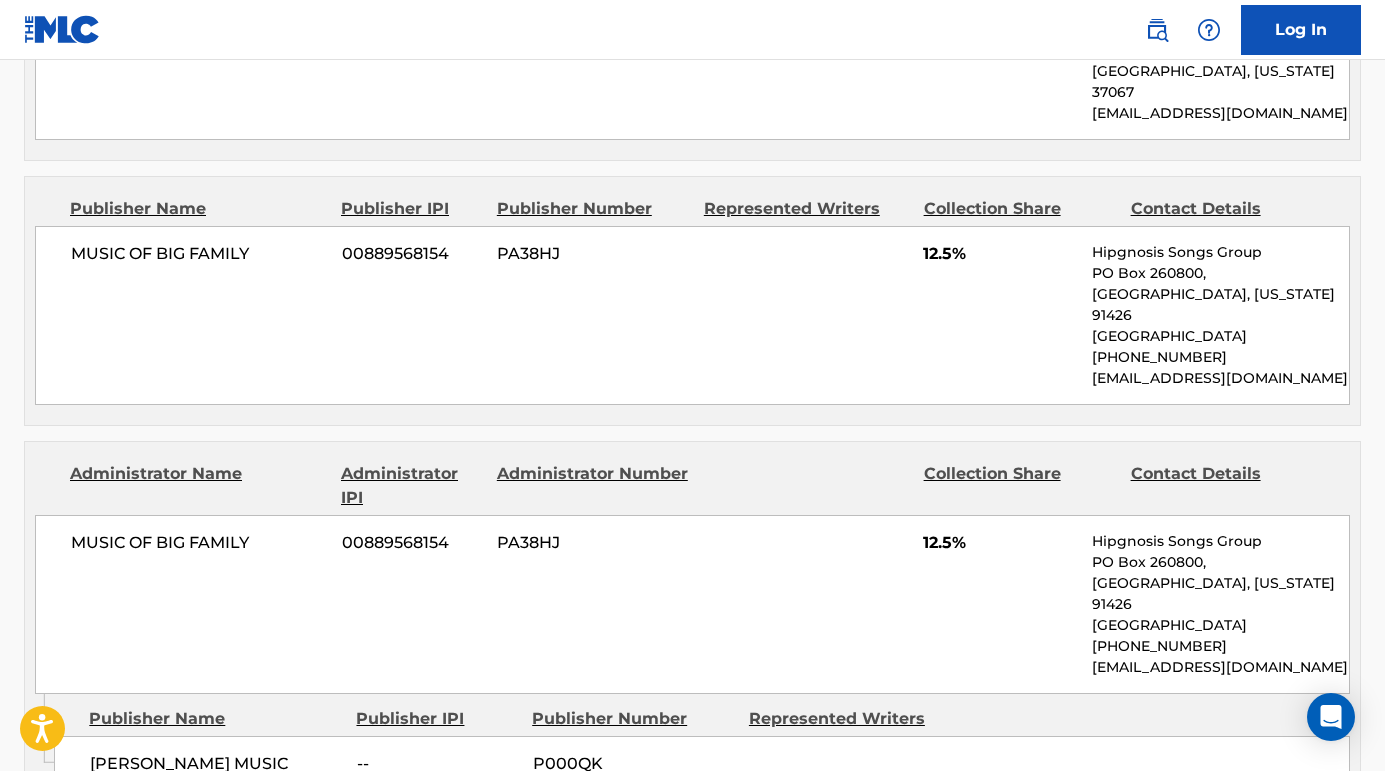 drag, startPoint x: 144, startPoint y: 723, endPoint x: 64, endPoint y: 704, distance: 82.2253 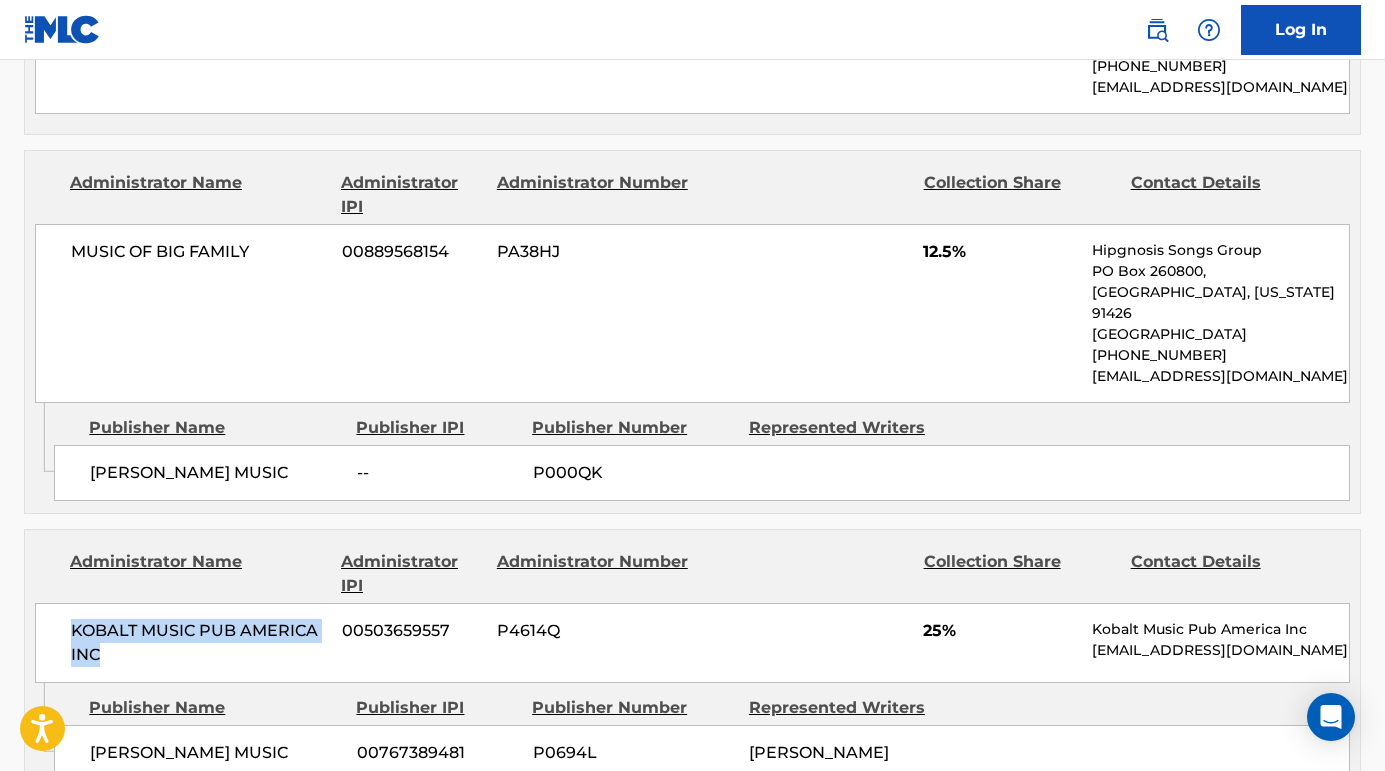 scroll, scrollTop: 2367, scrollLeft: 0, axis: vertical 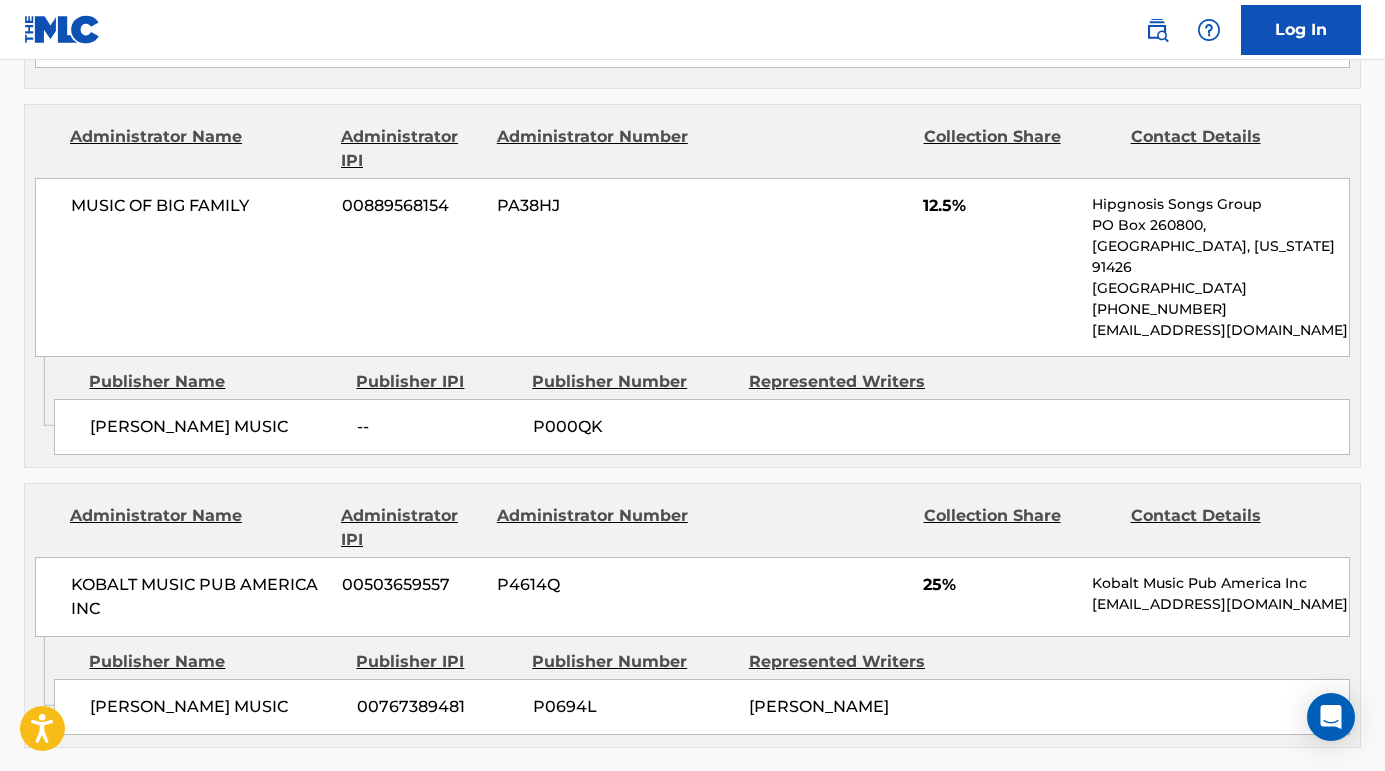 drag, startPoint x: 288, startPoint y: 501, endPoint x: 74, endPoint y: 515, distance: 214.45746 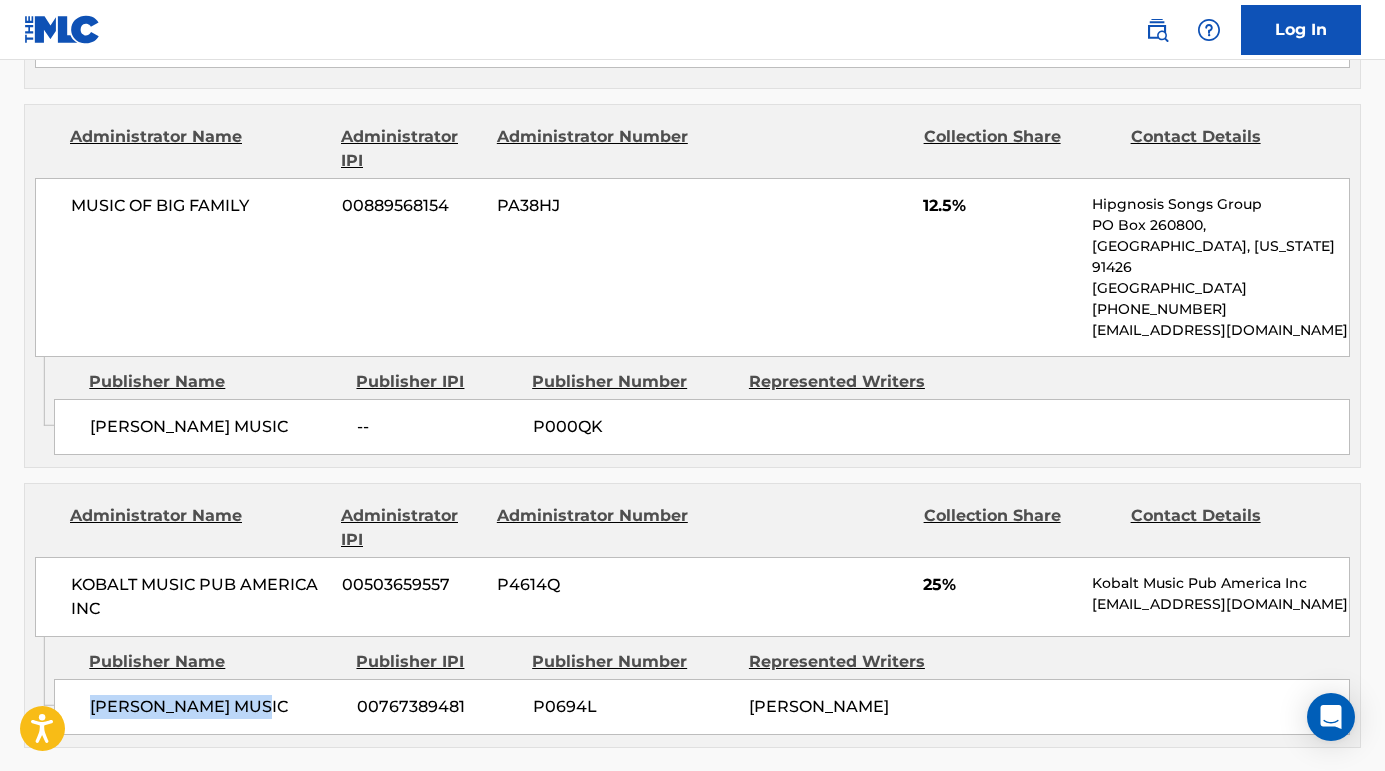 drag, startPoint x: 77, startPoint y: 500, endPoint x: 321, endPoint y: 512, distance: 244.2949 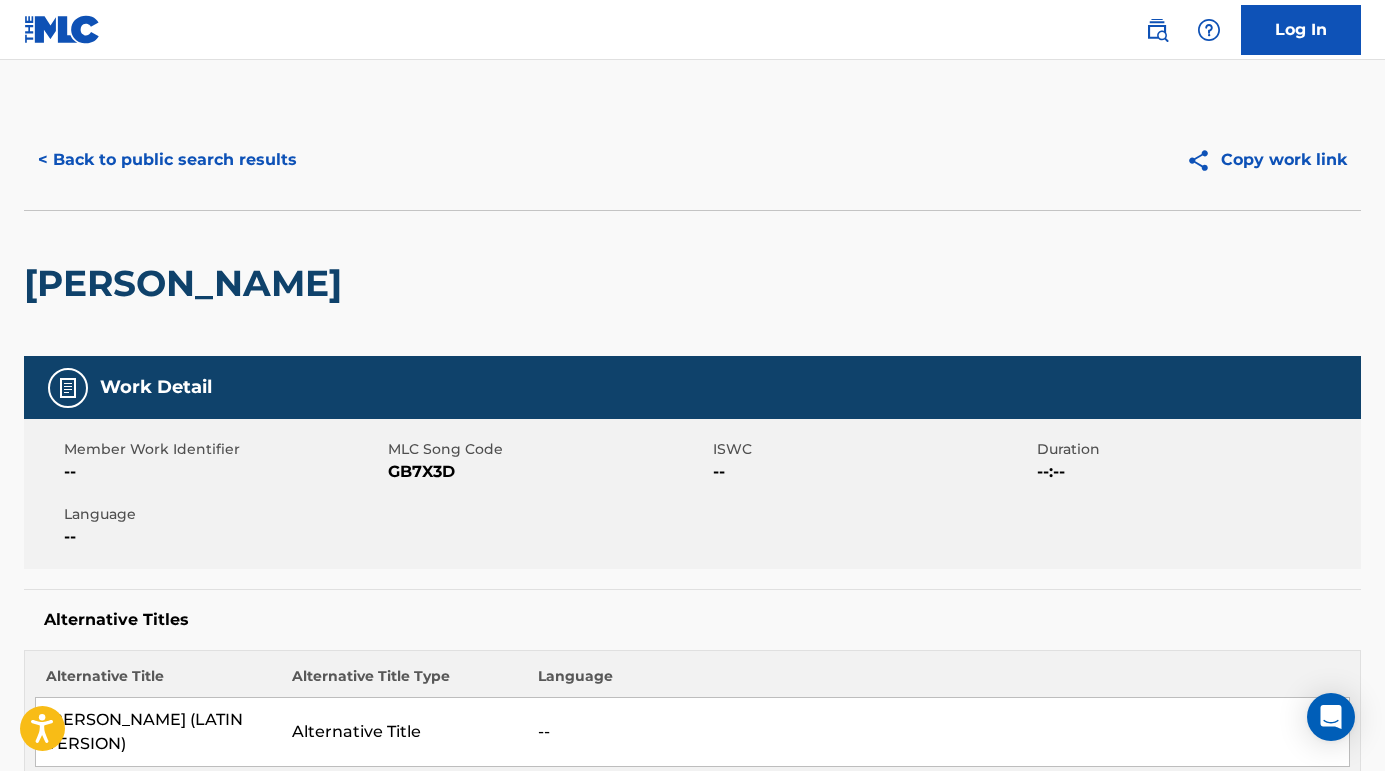 scroll, scrollTop: 0, scrollLeft: 0, axis: both 